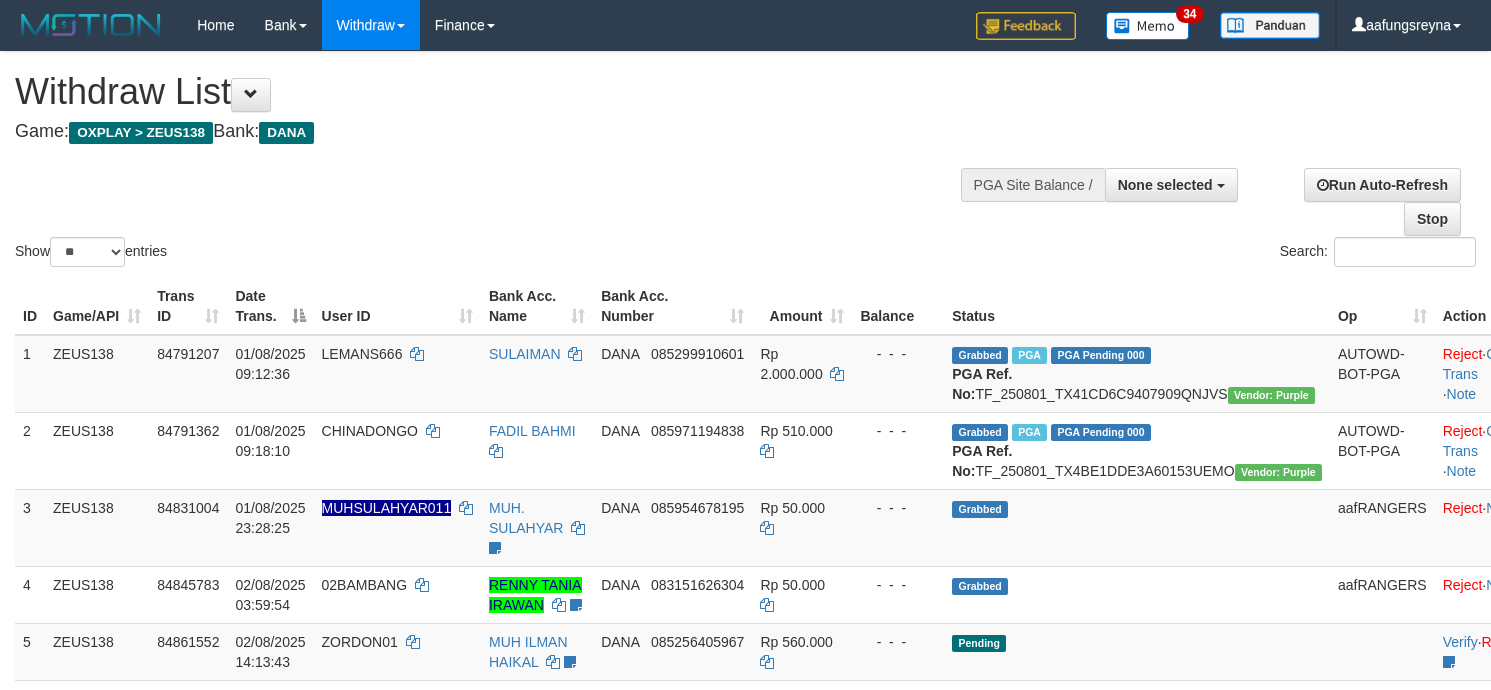 select 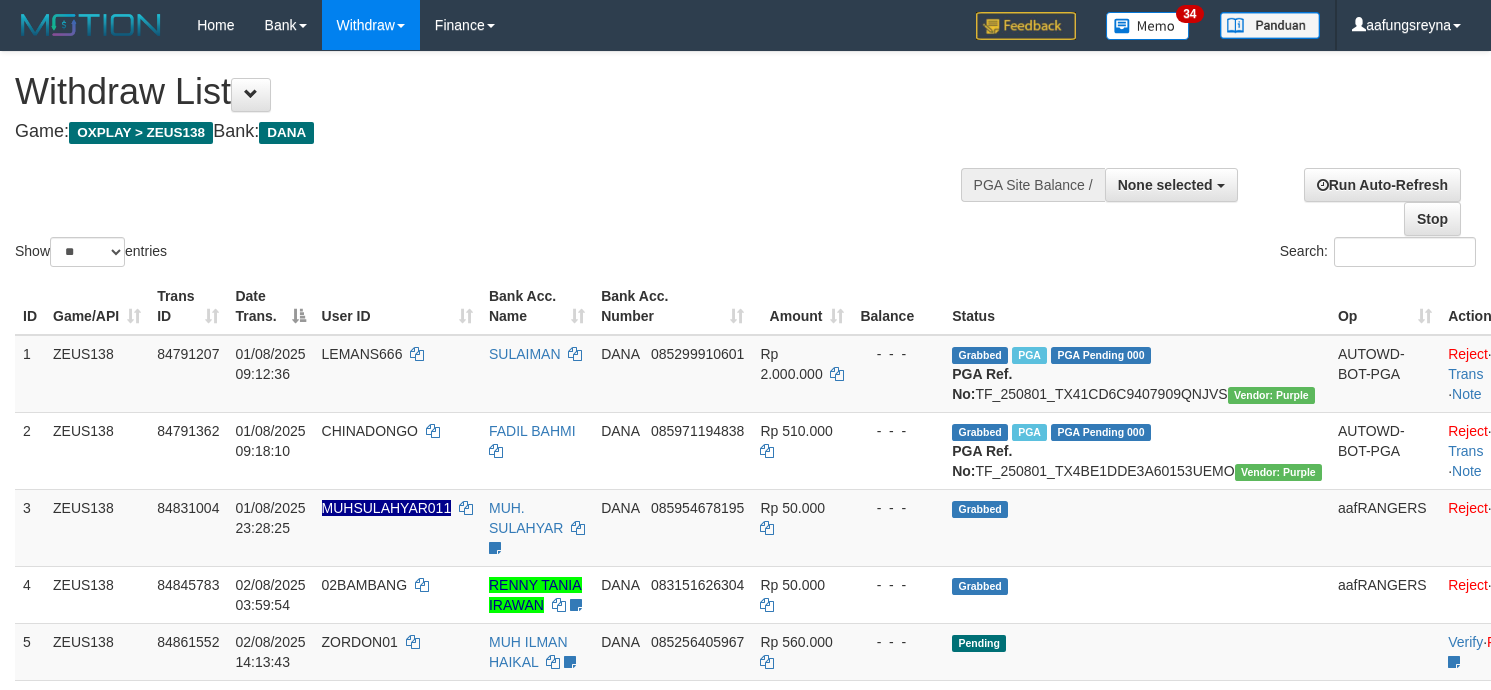 select 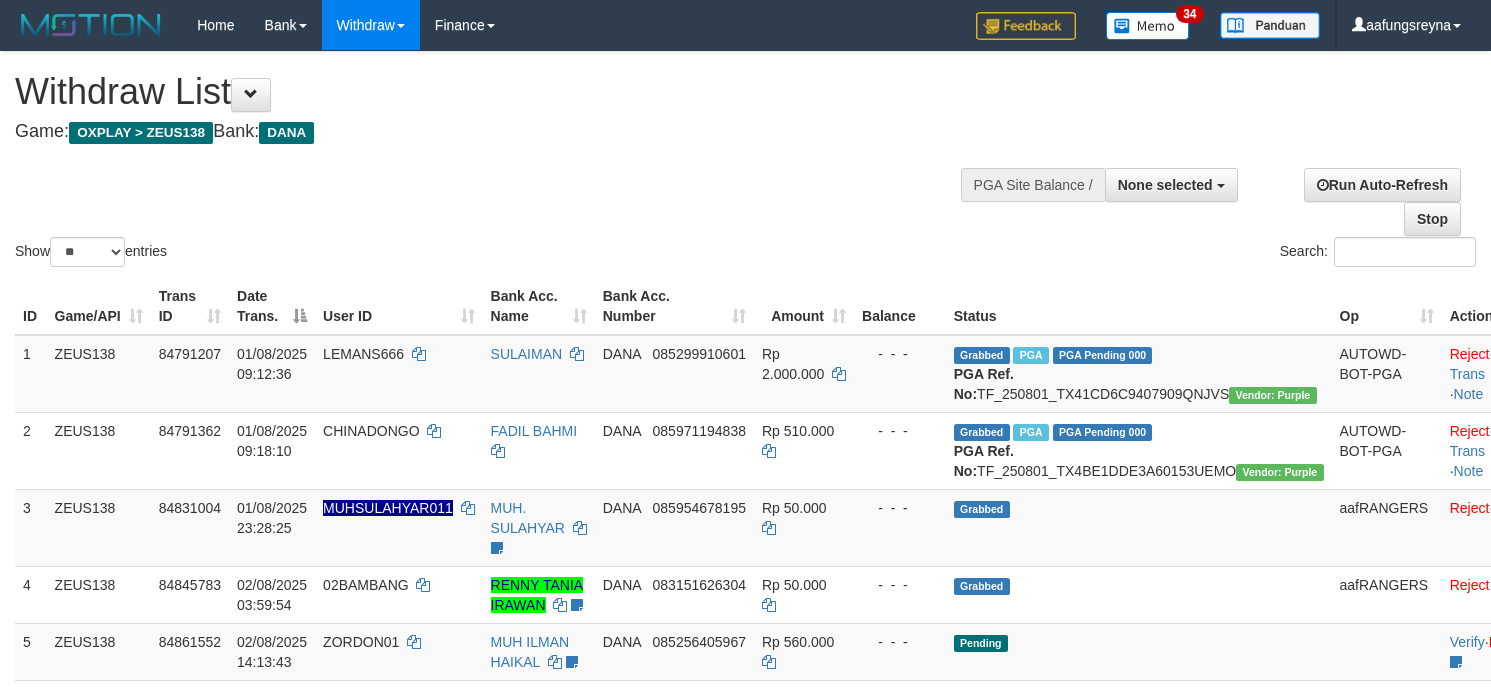 select 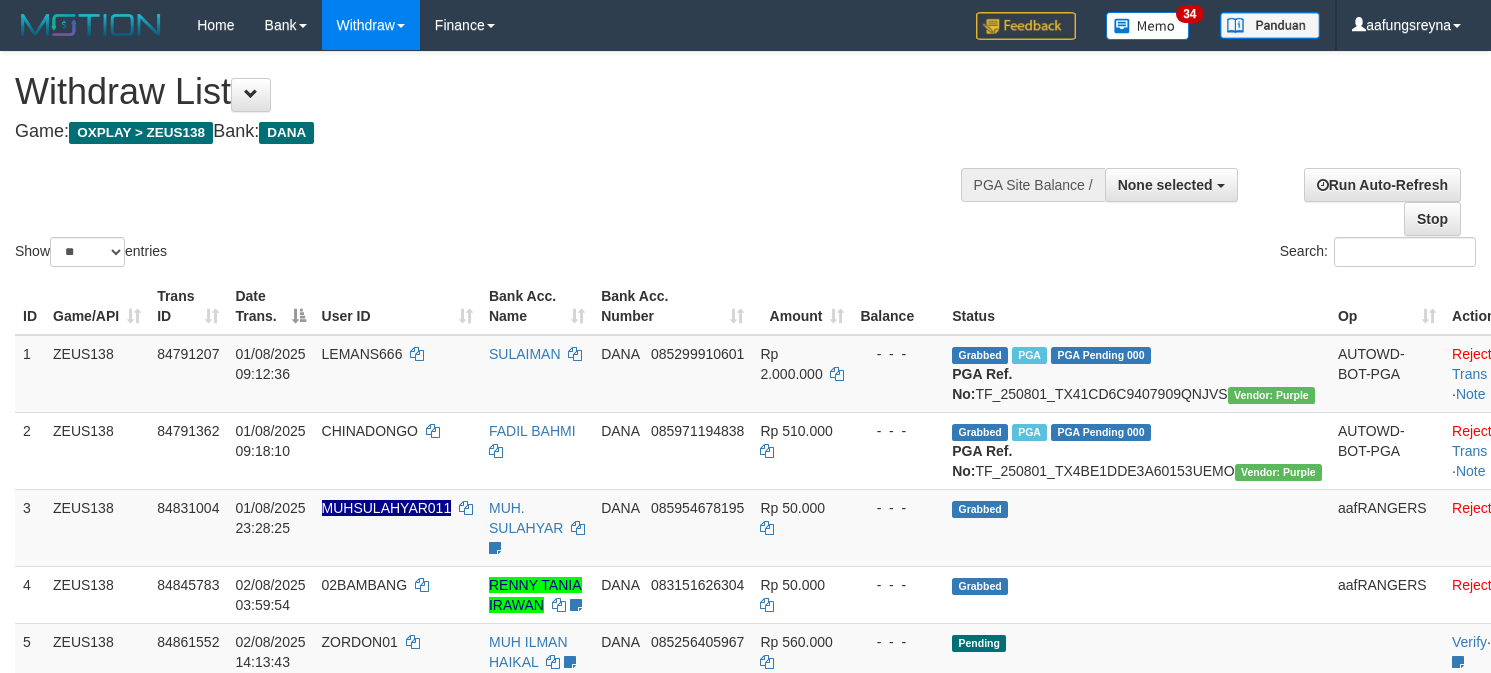 select 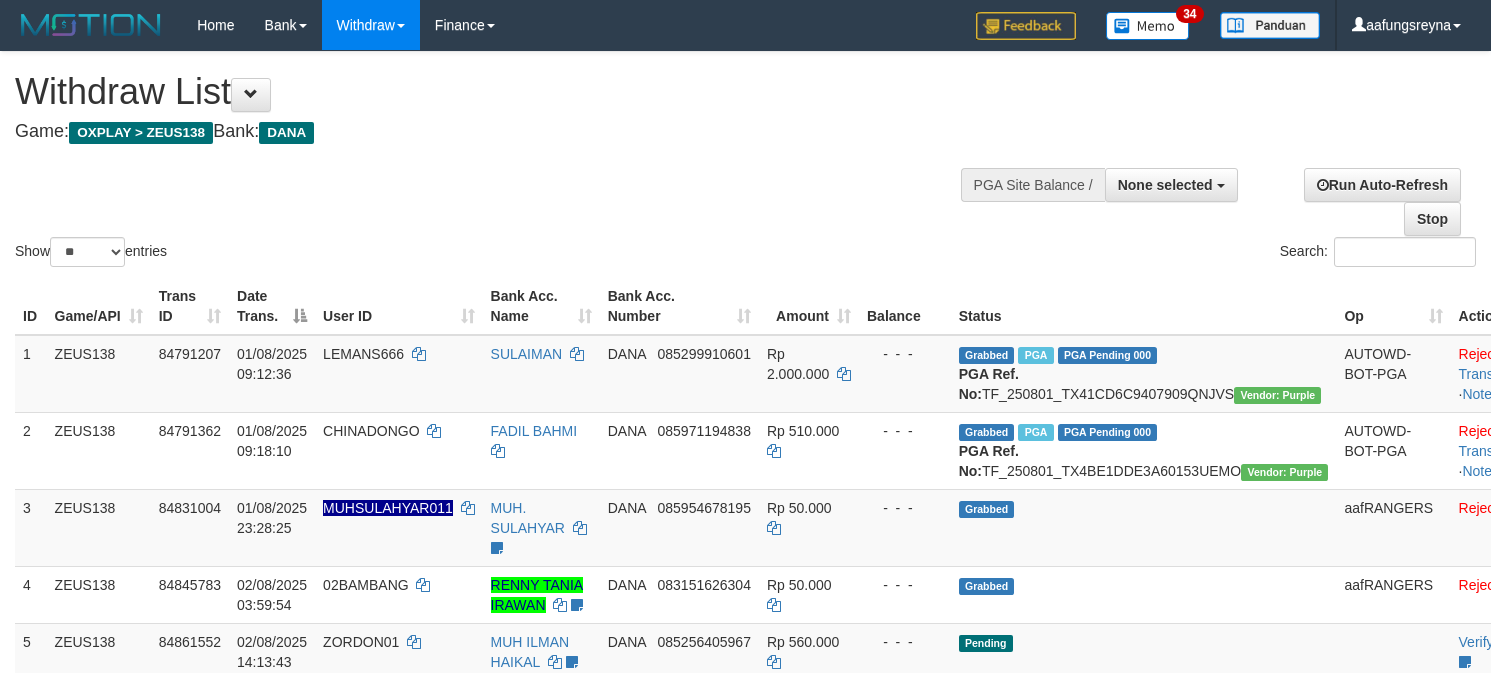 select 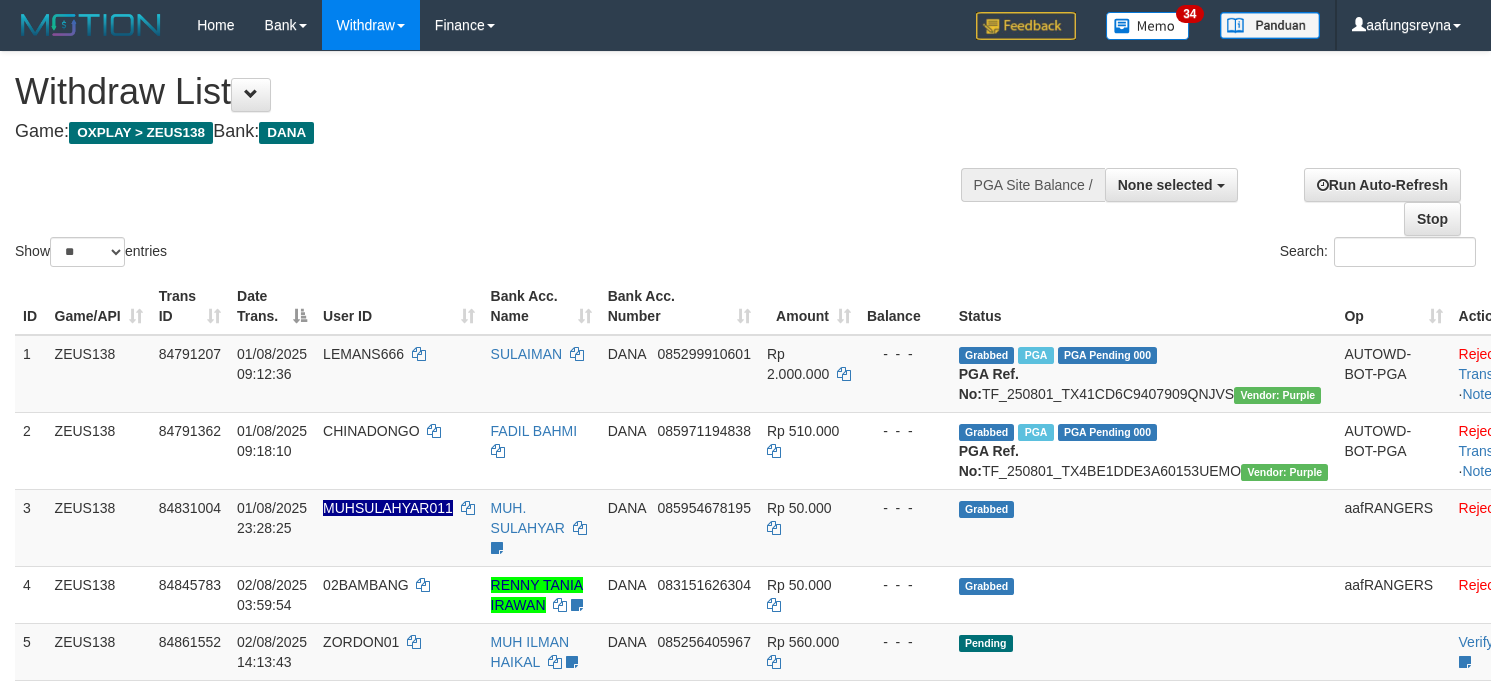 select 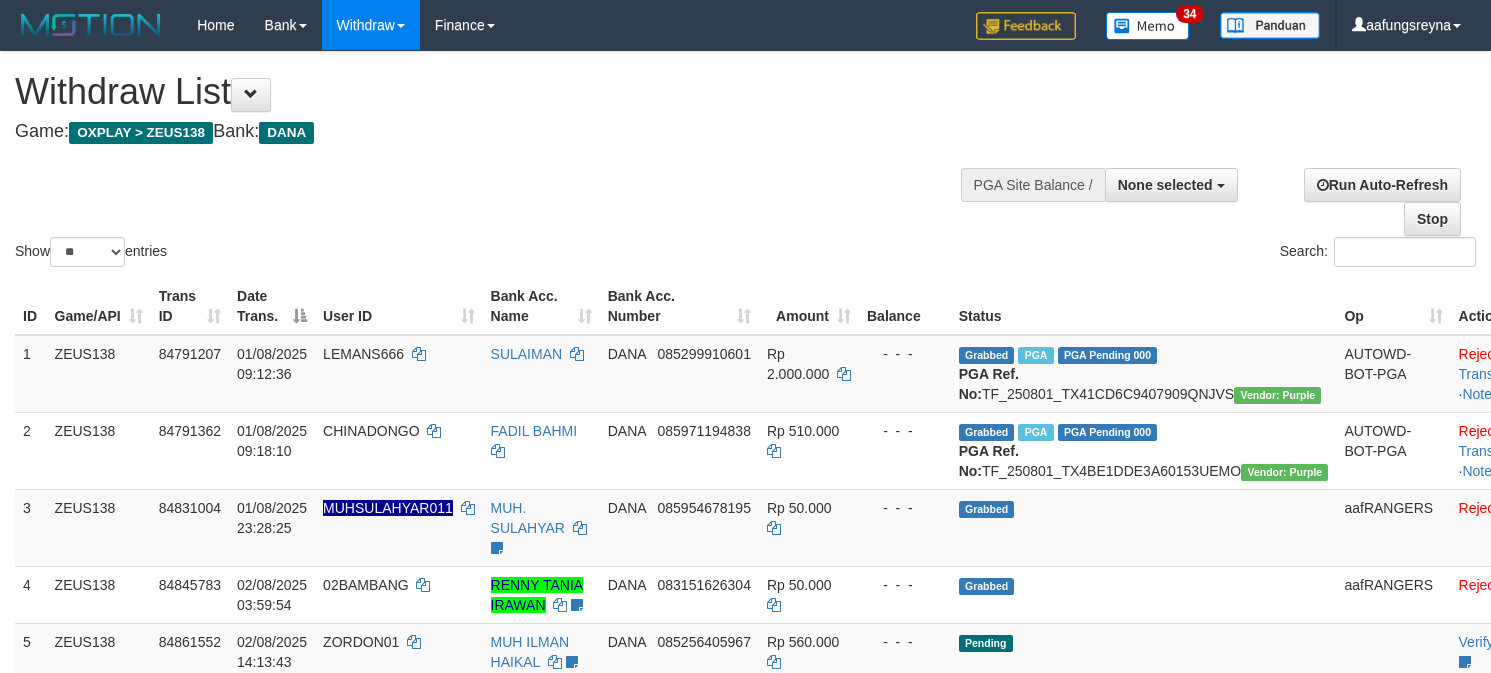 select 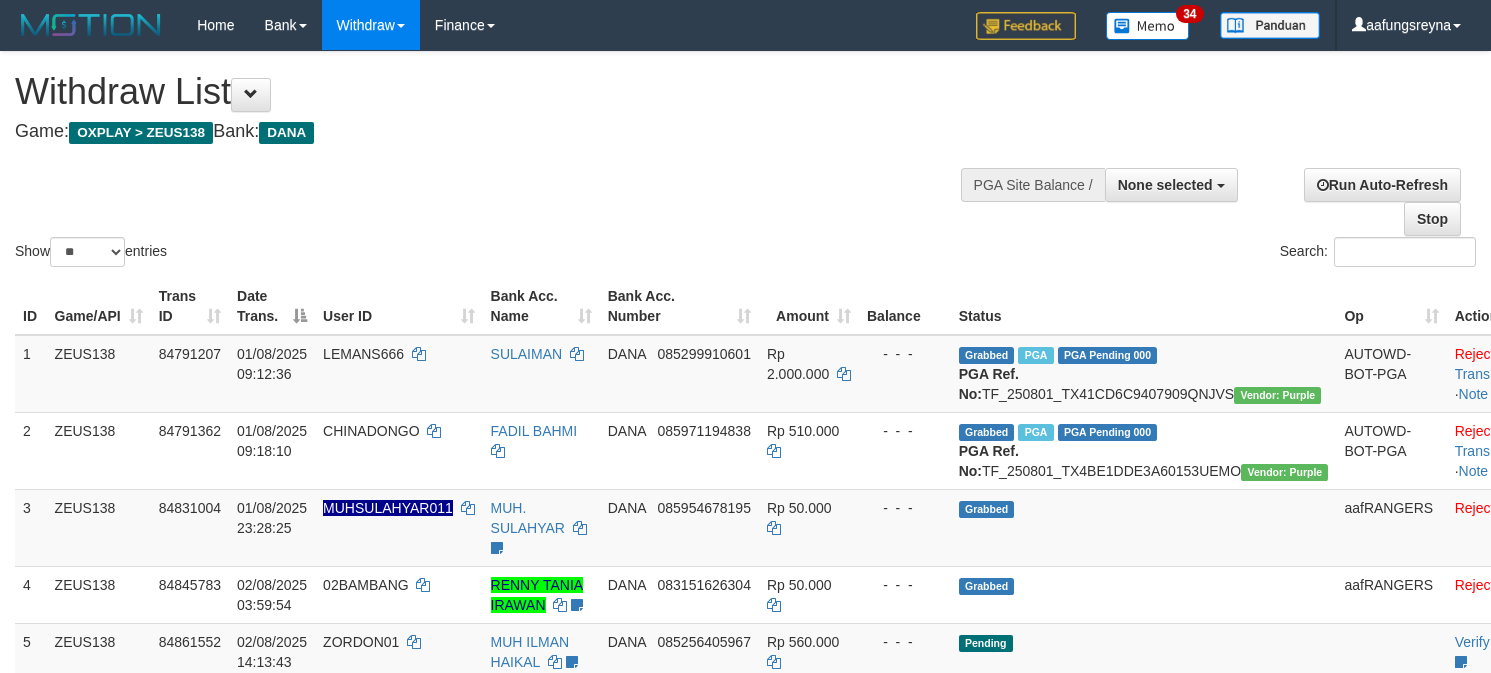 select 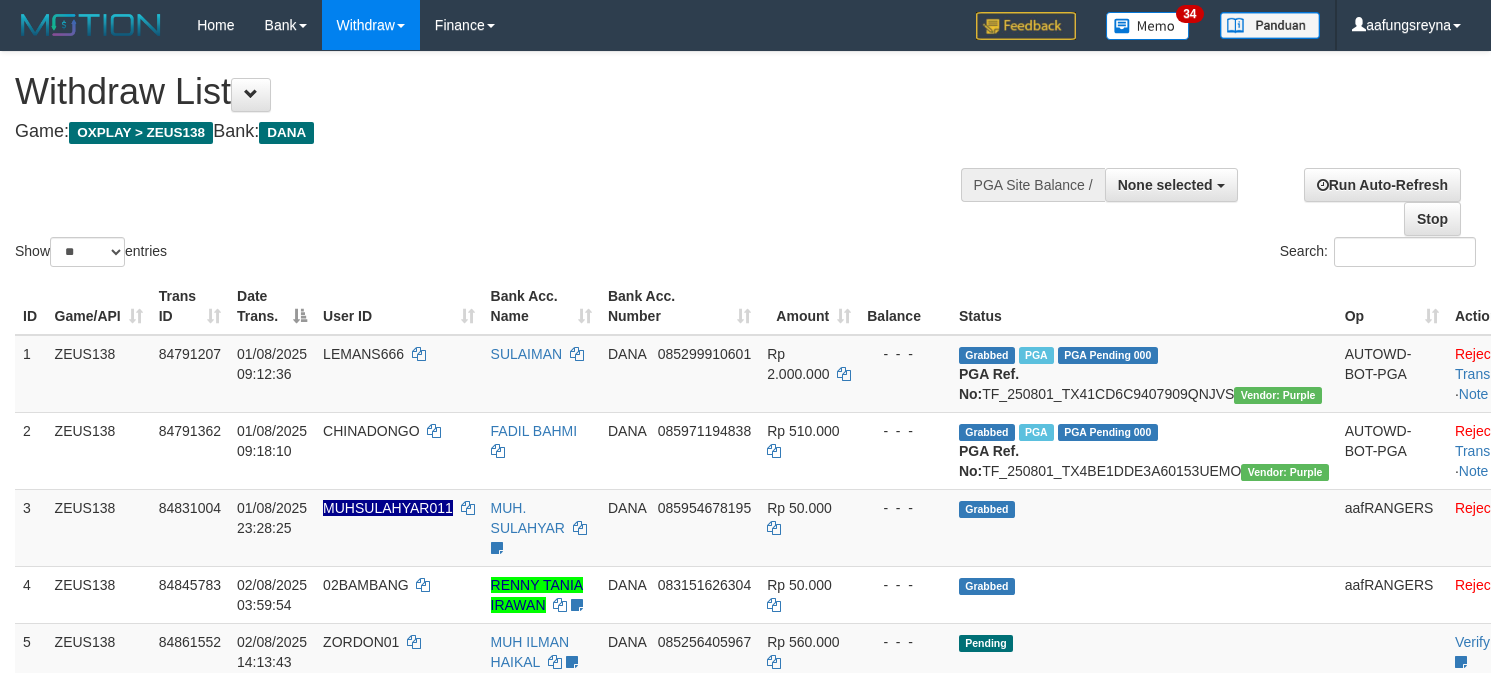 select 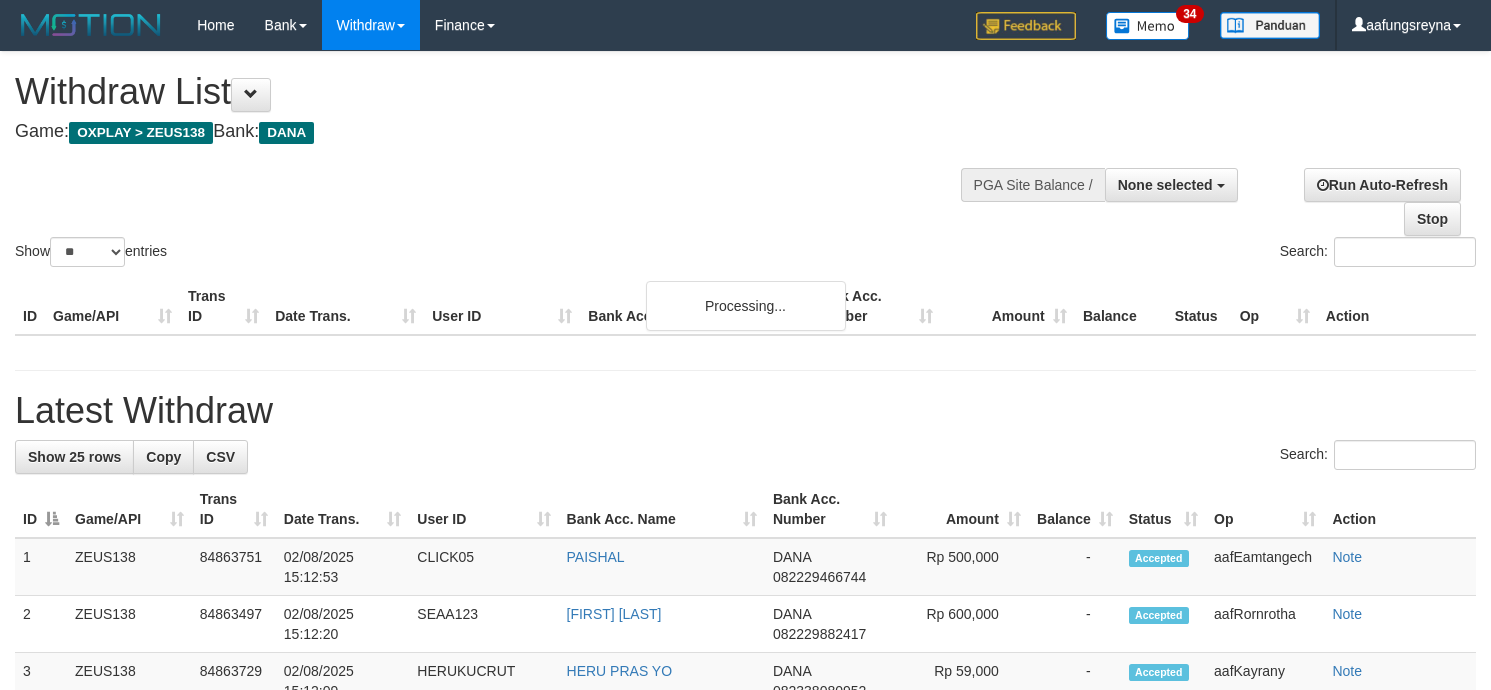 select 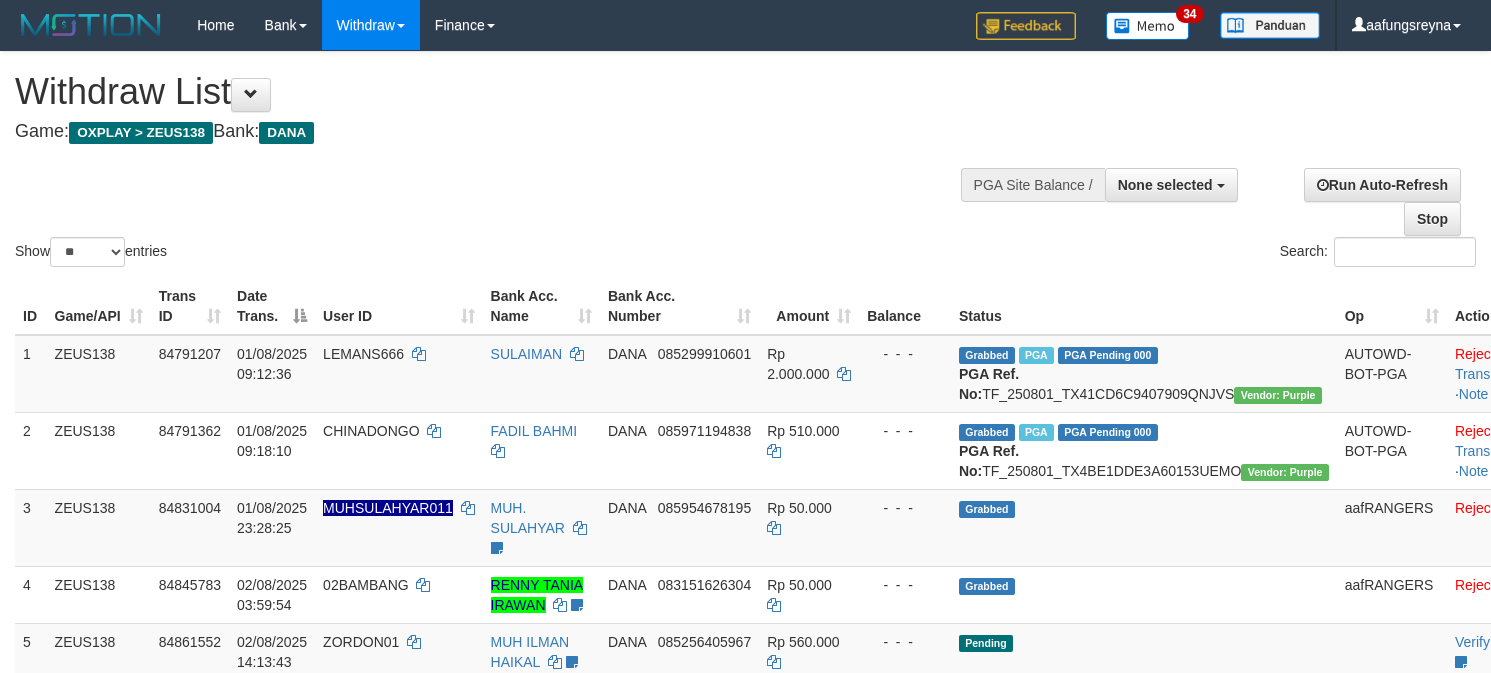 select 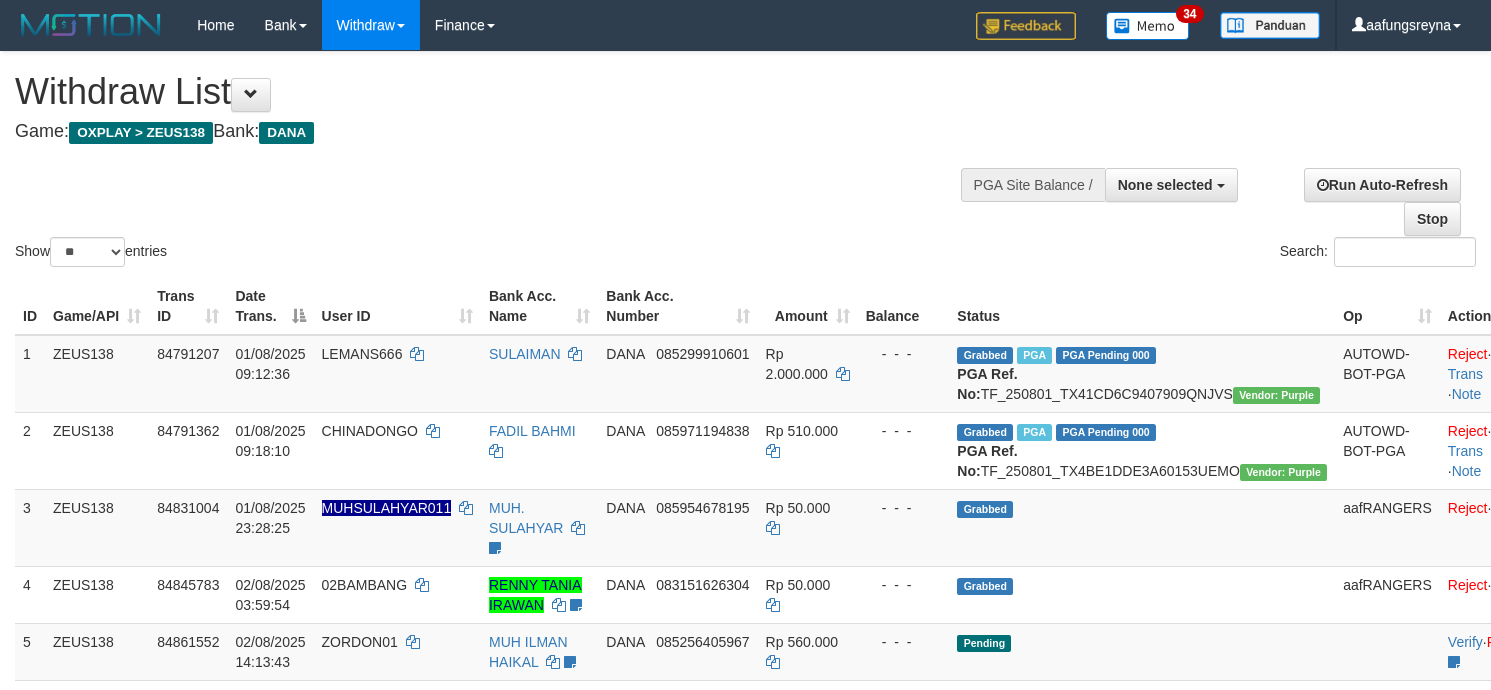 select 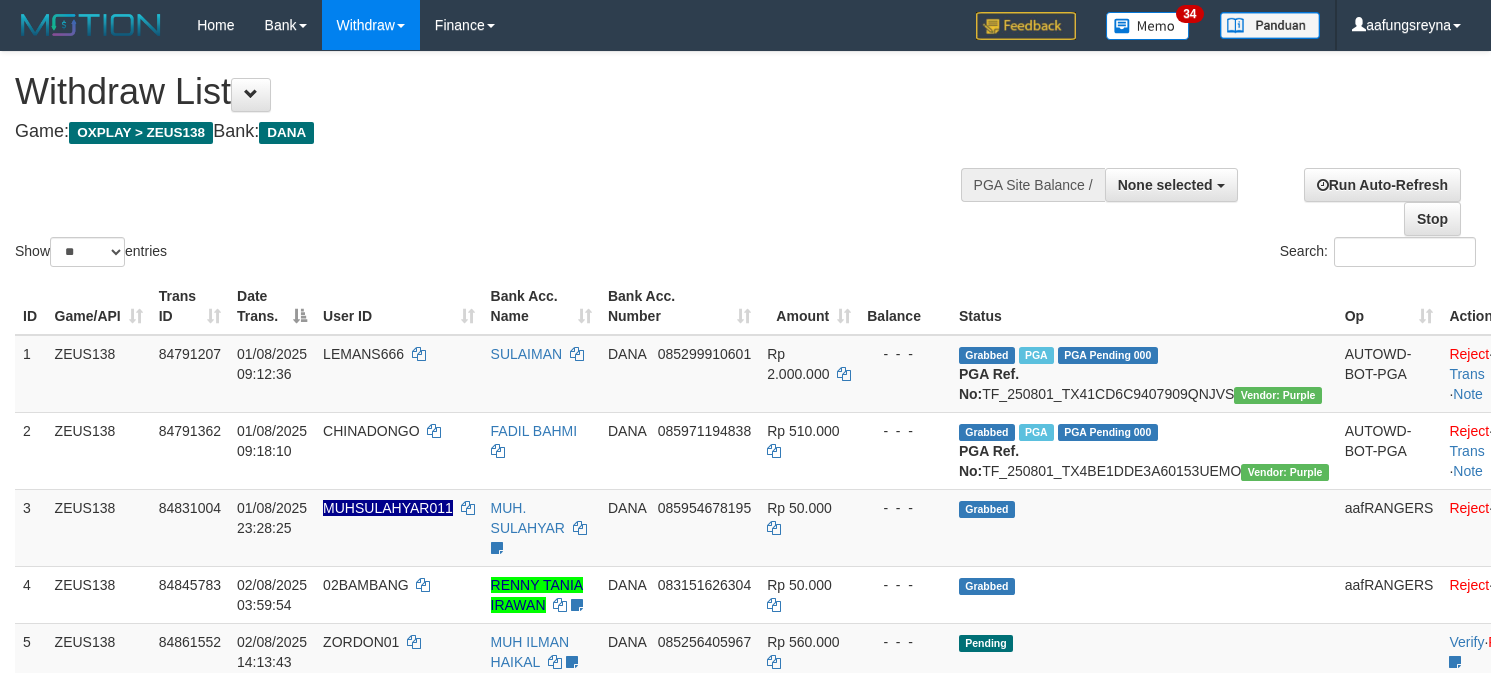 select 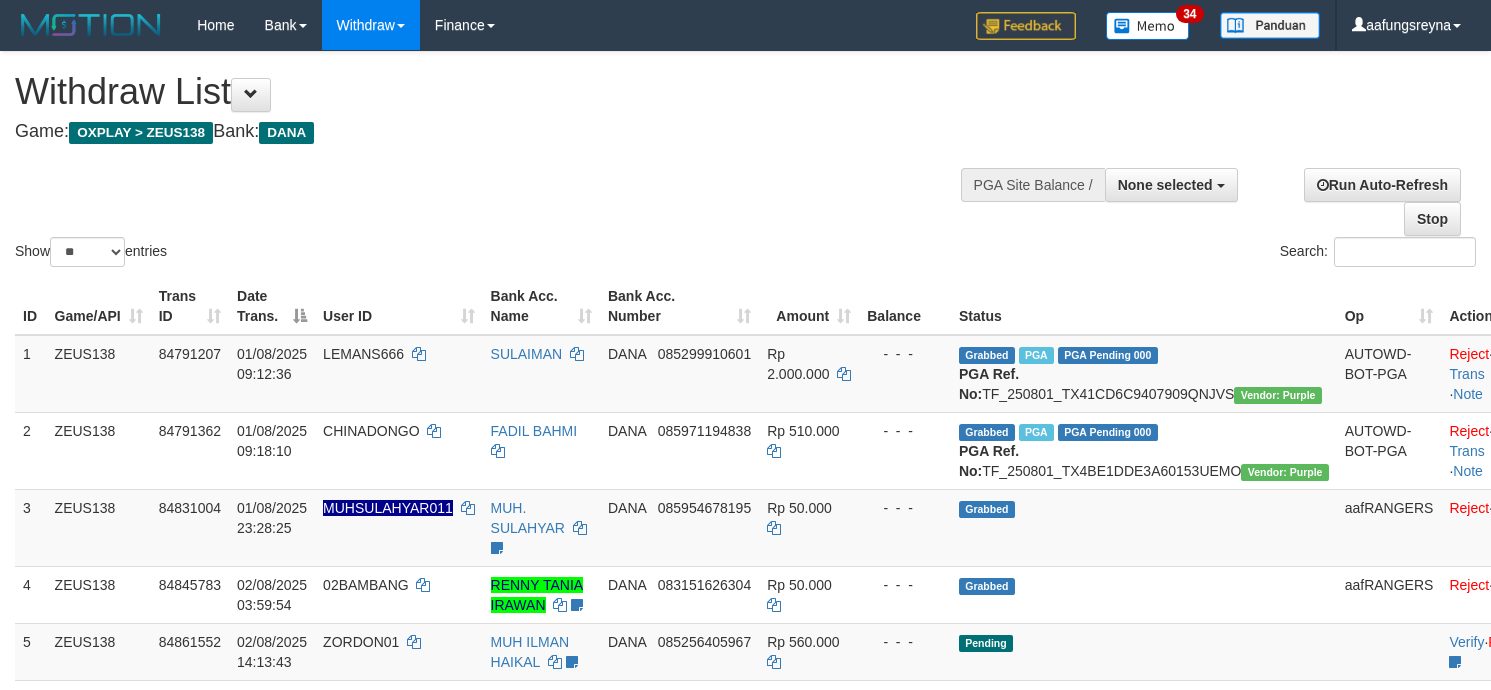 select 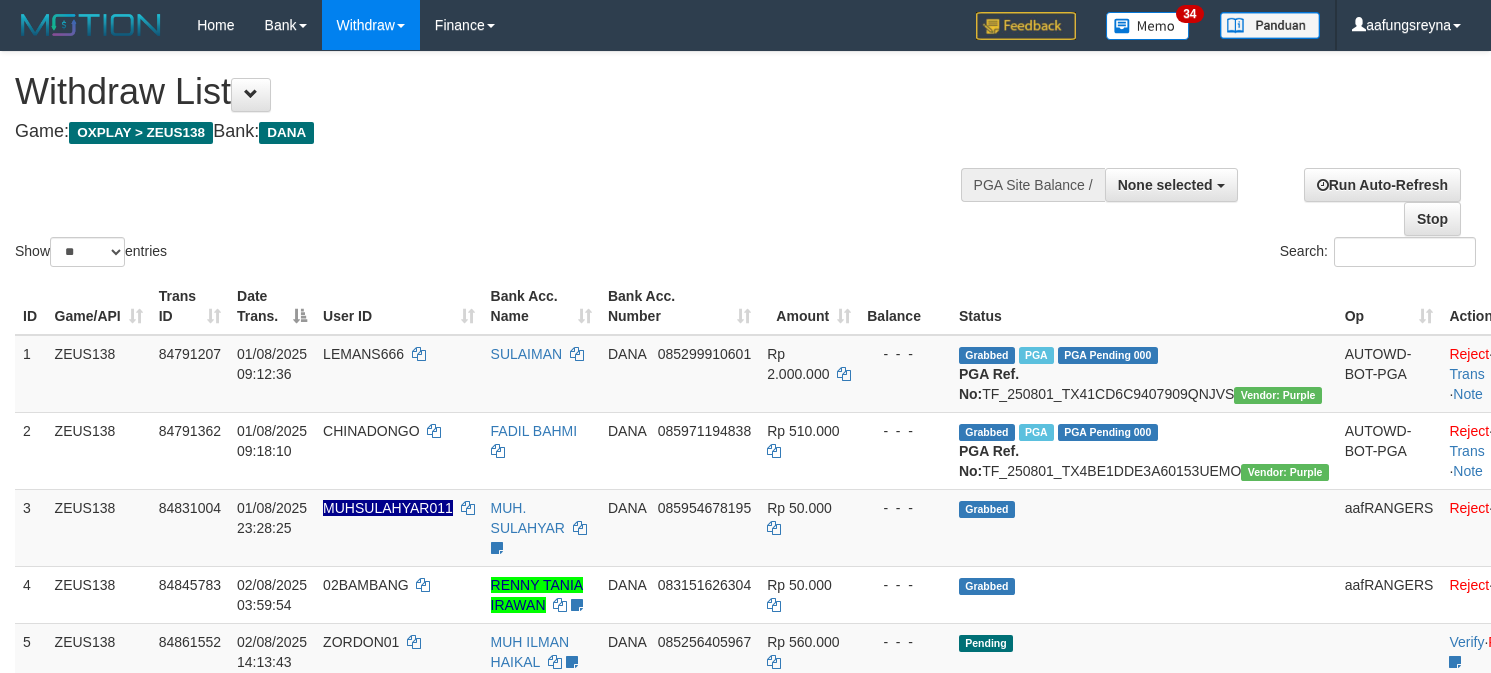 select 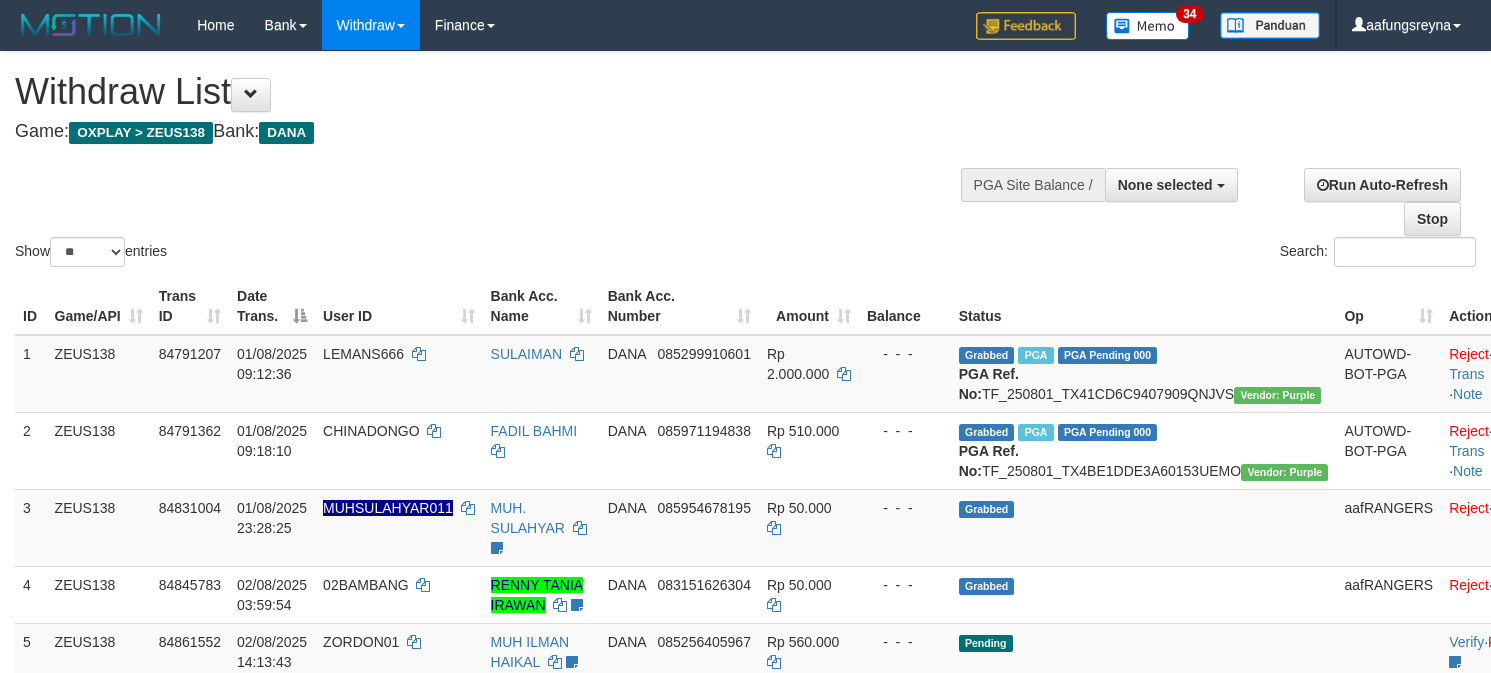 select 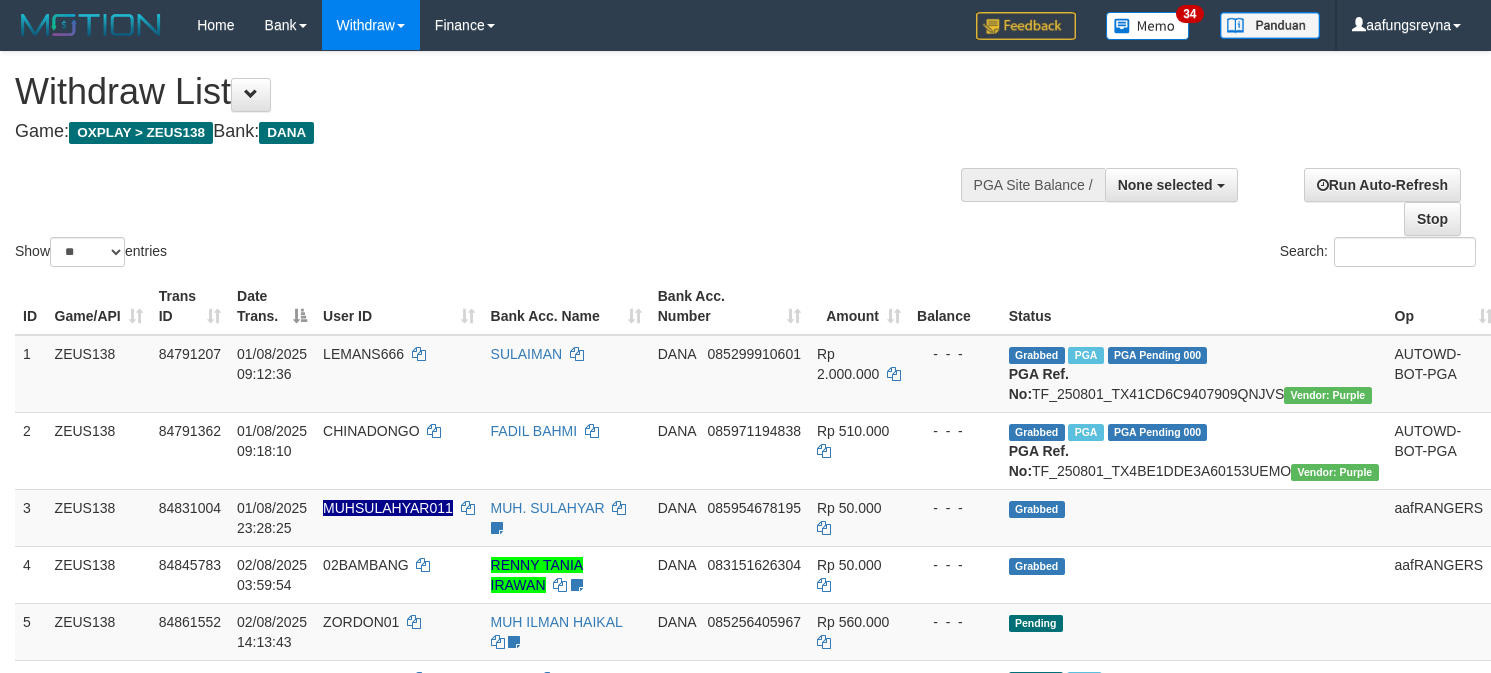 select 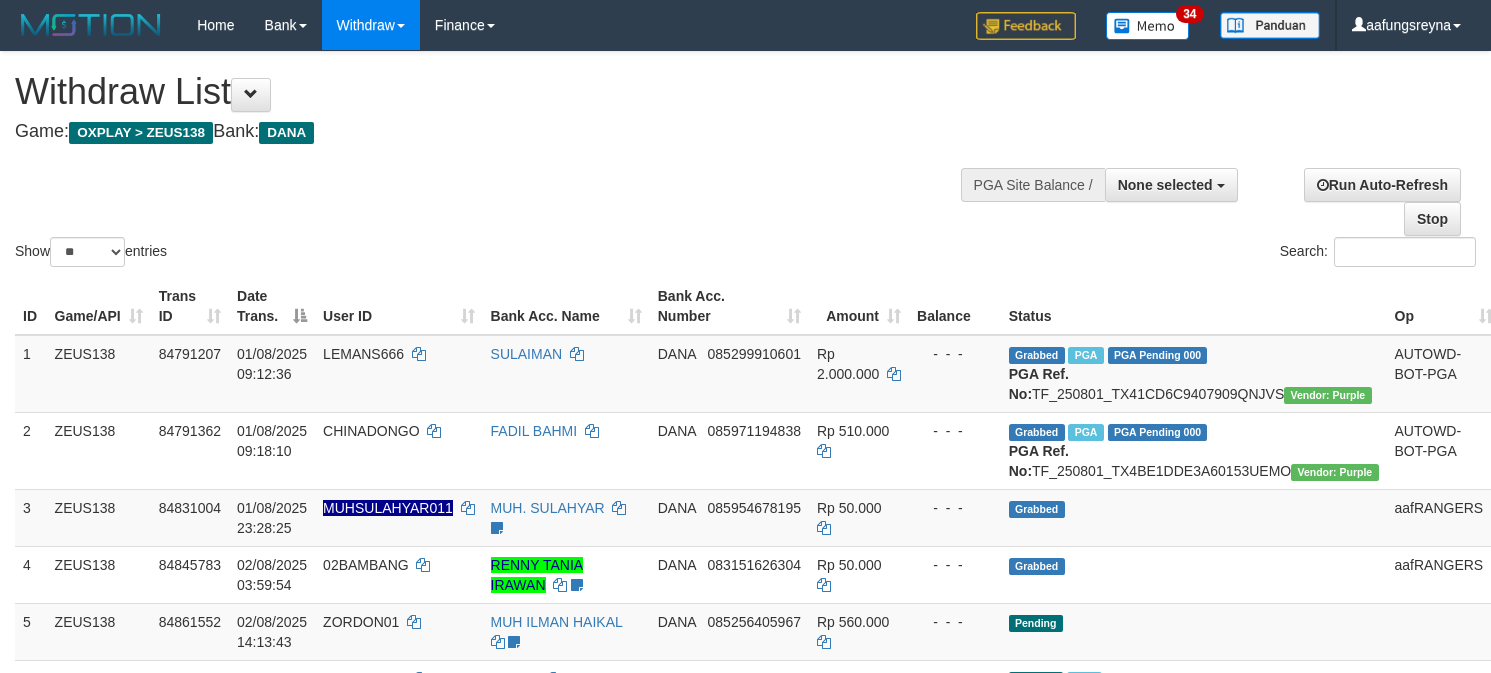 select 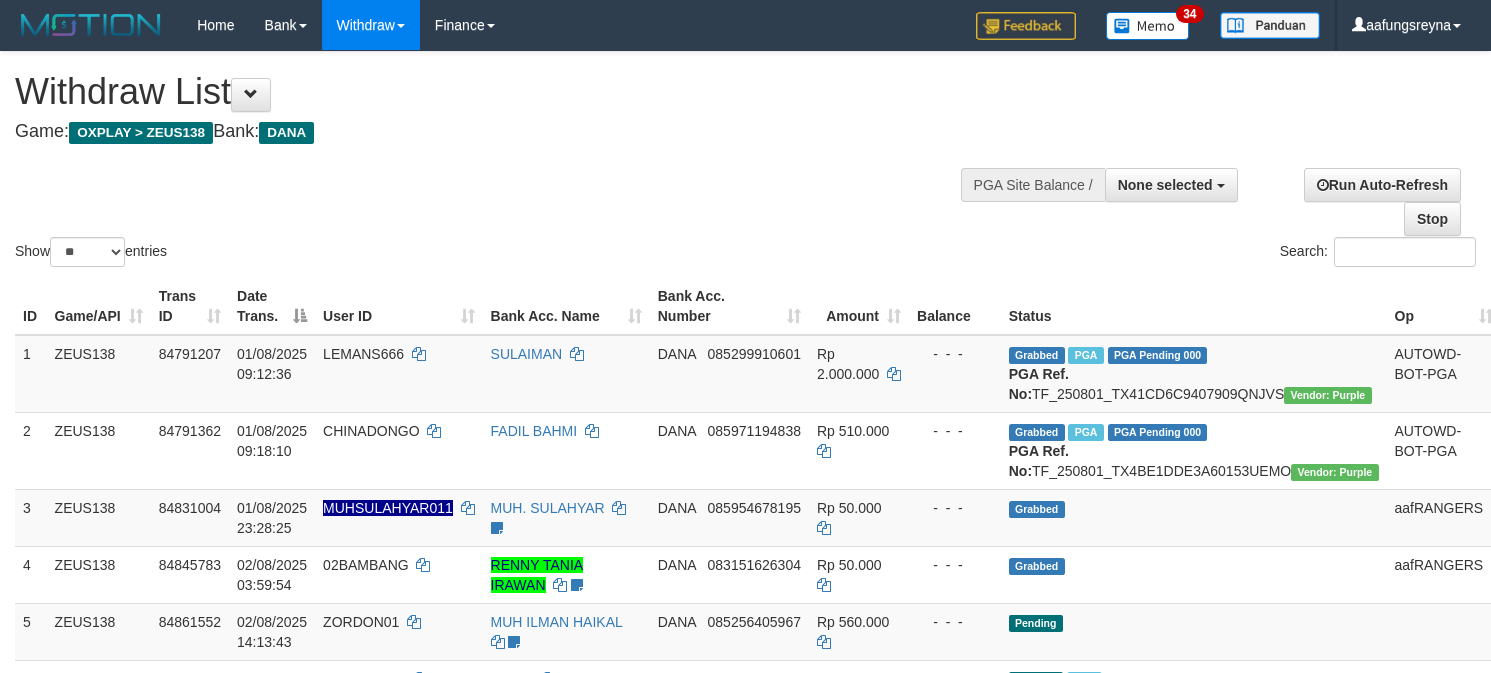 select 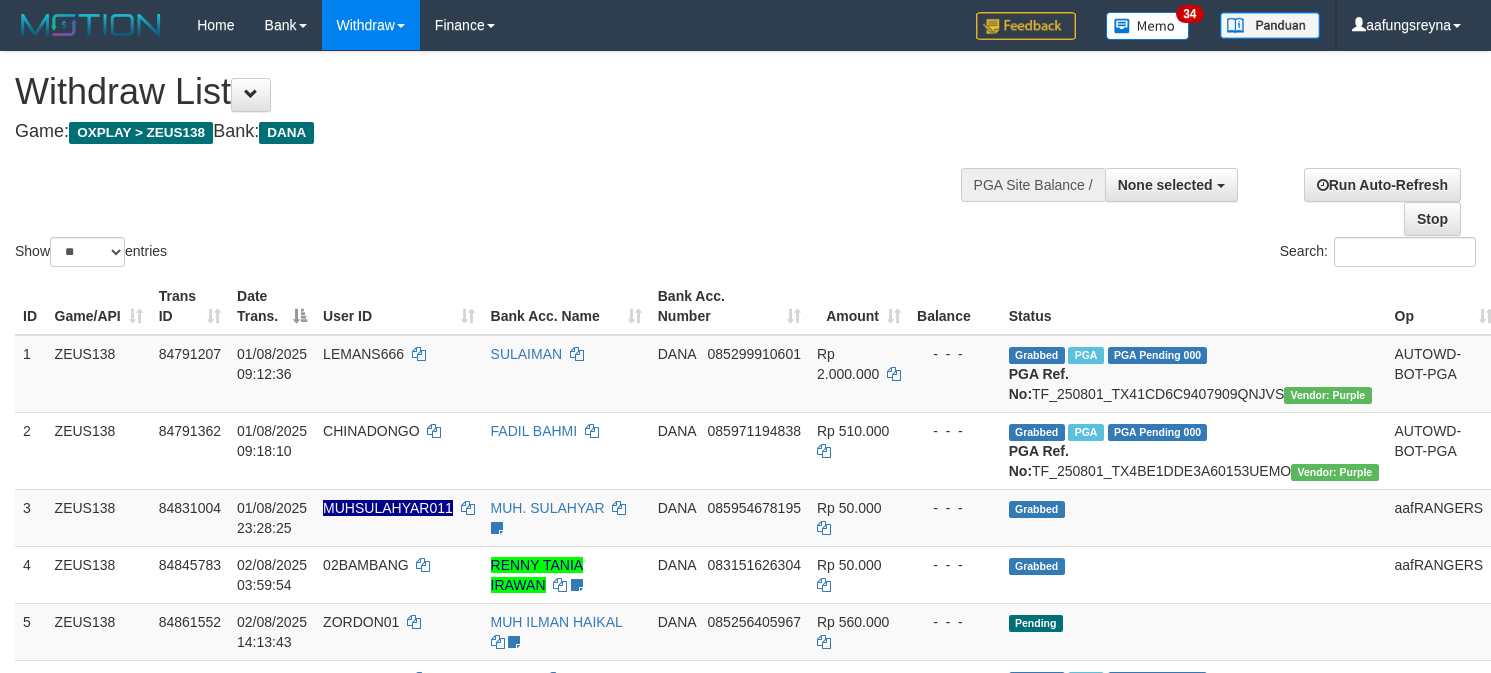 select 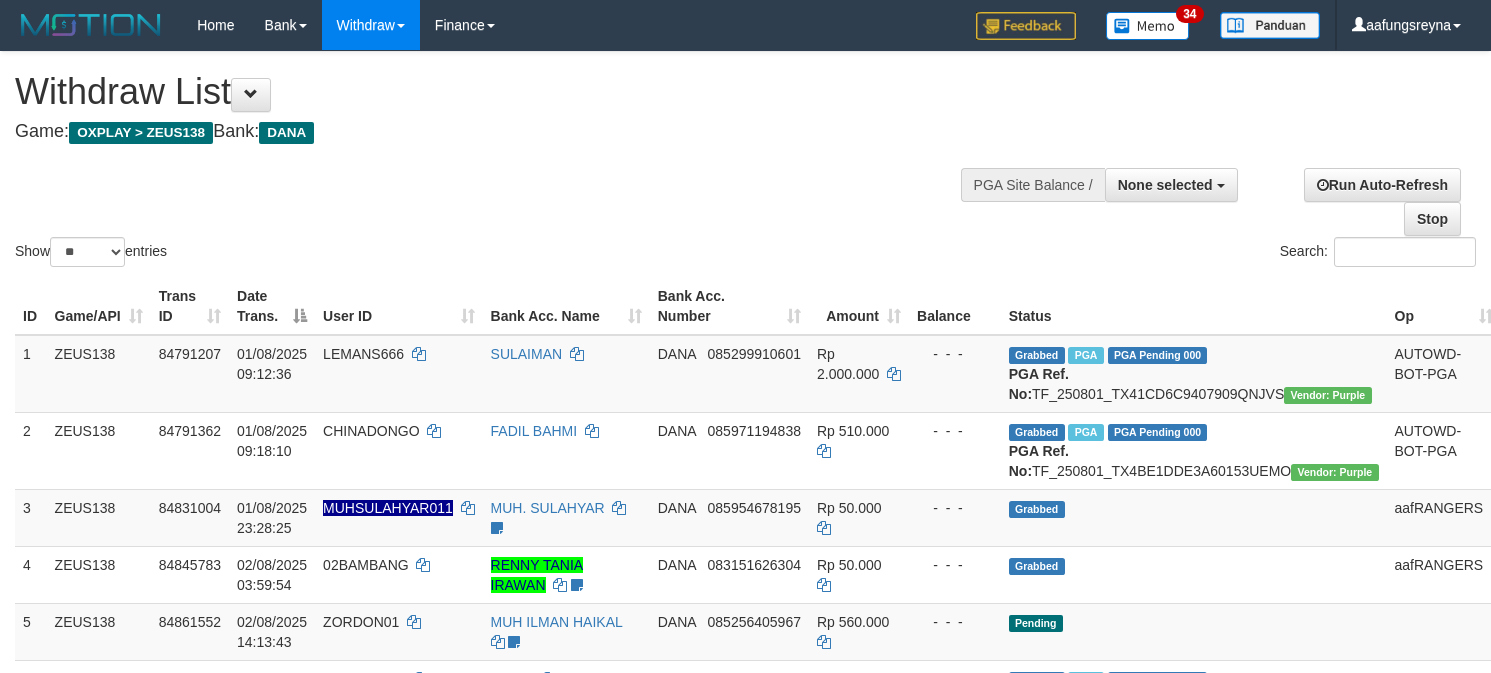 select 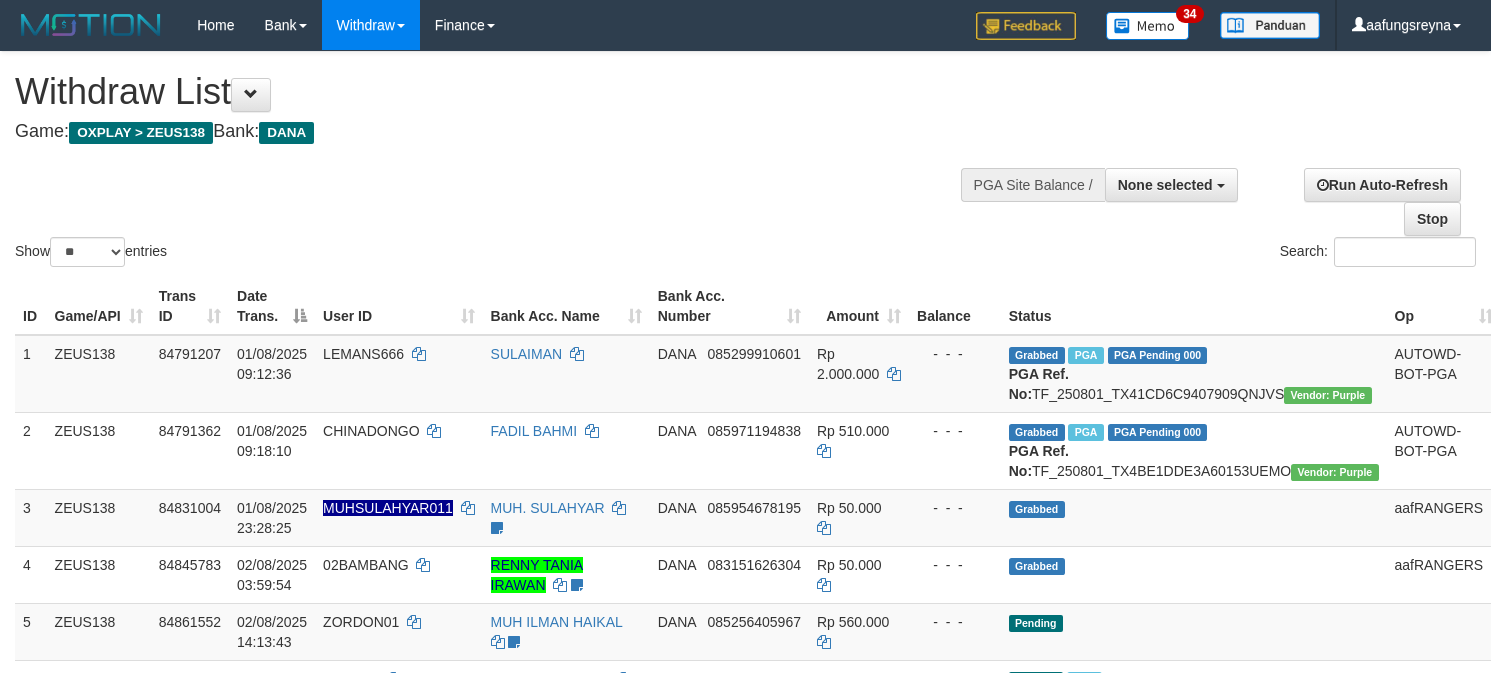 select 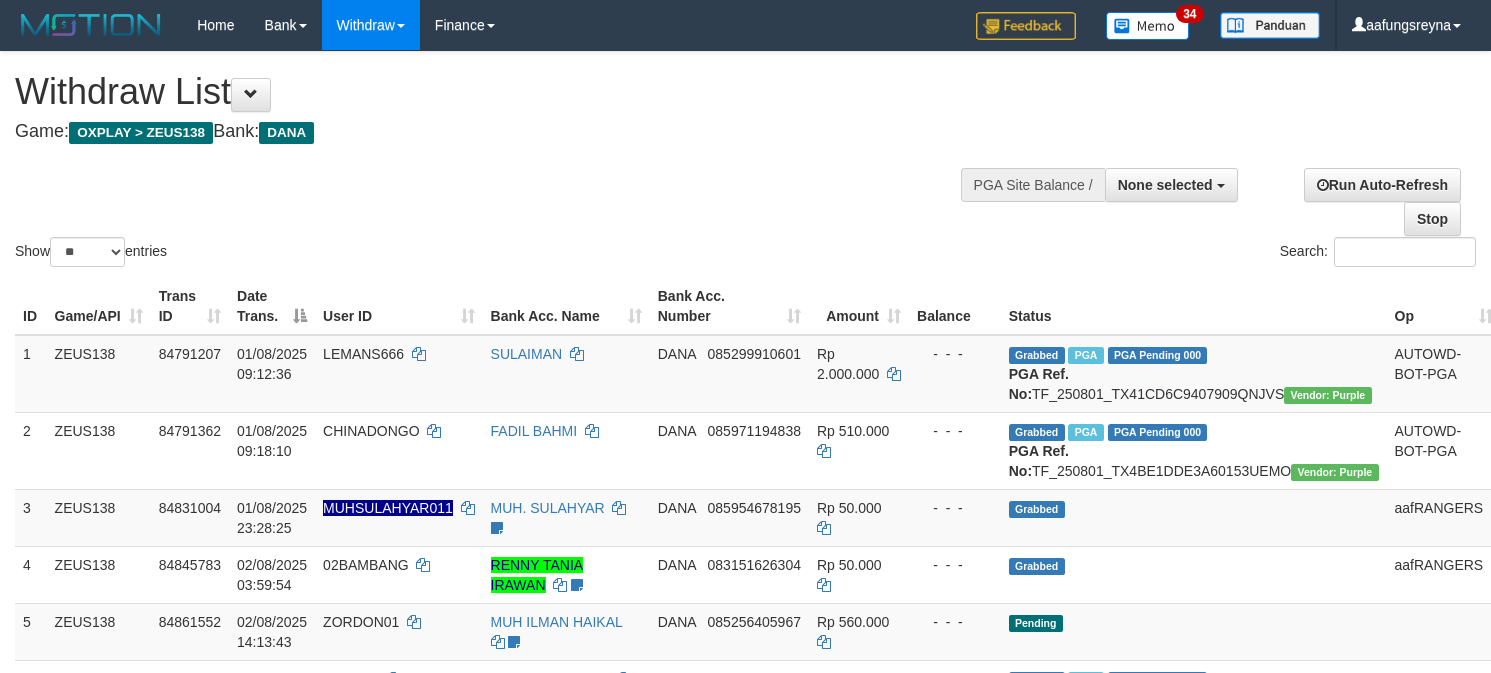 select 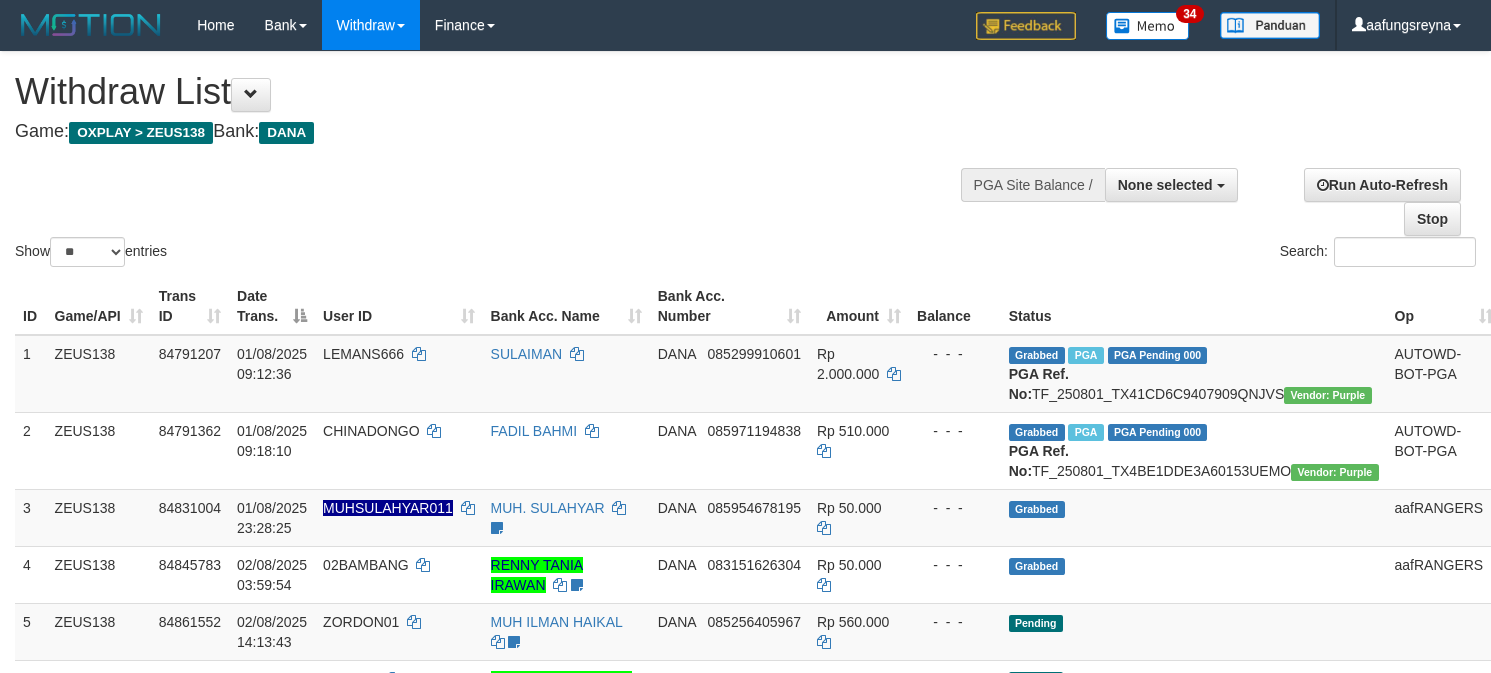 select 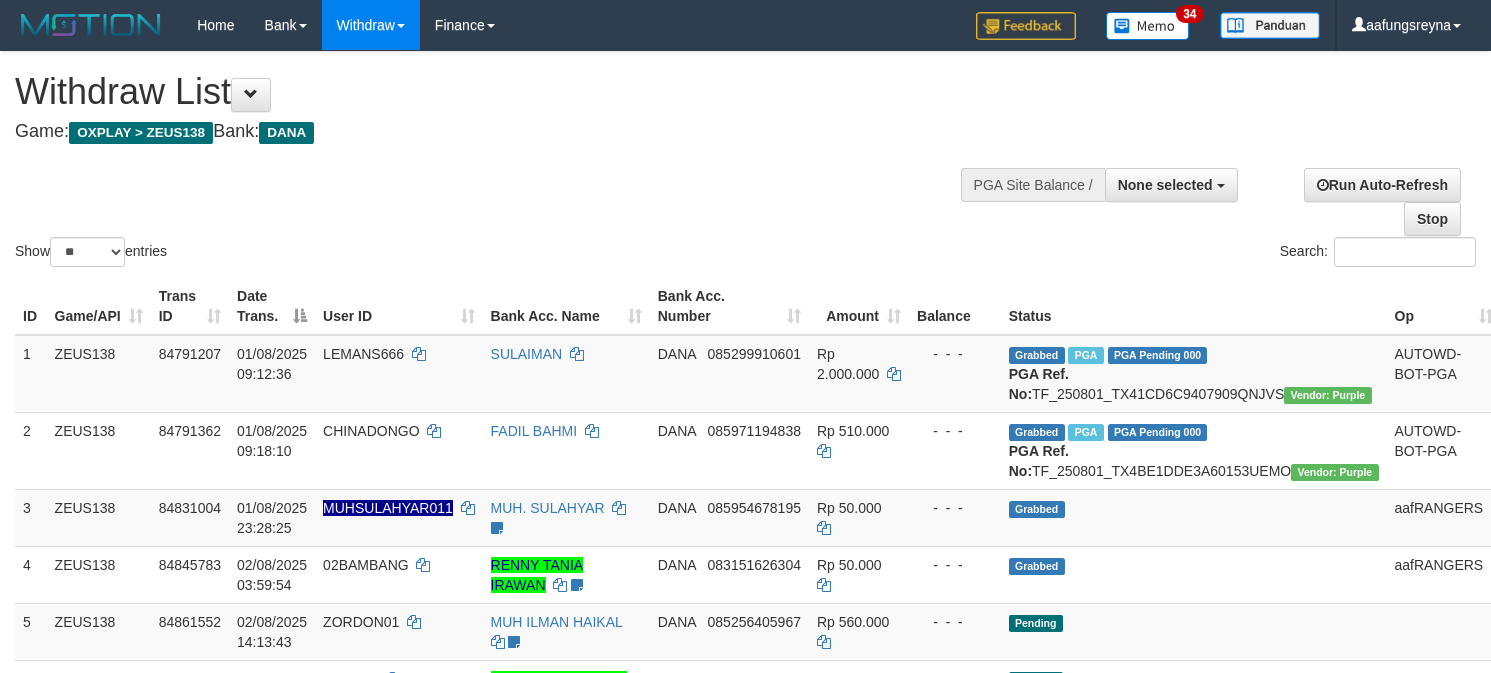 select 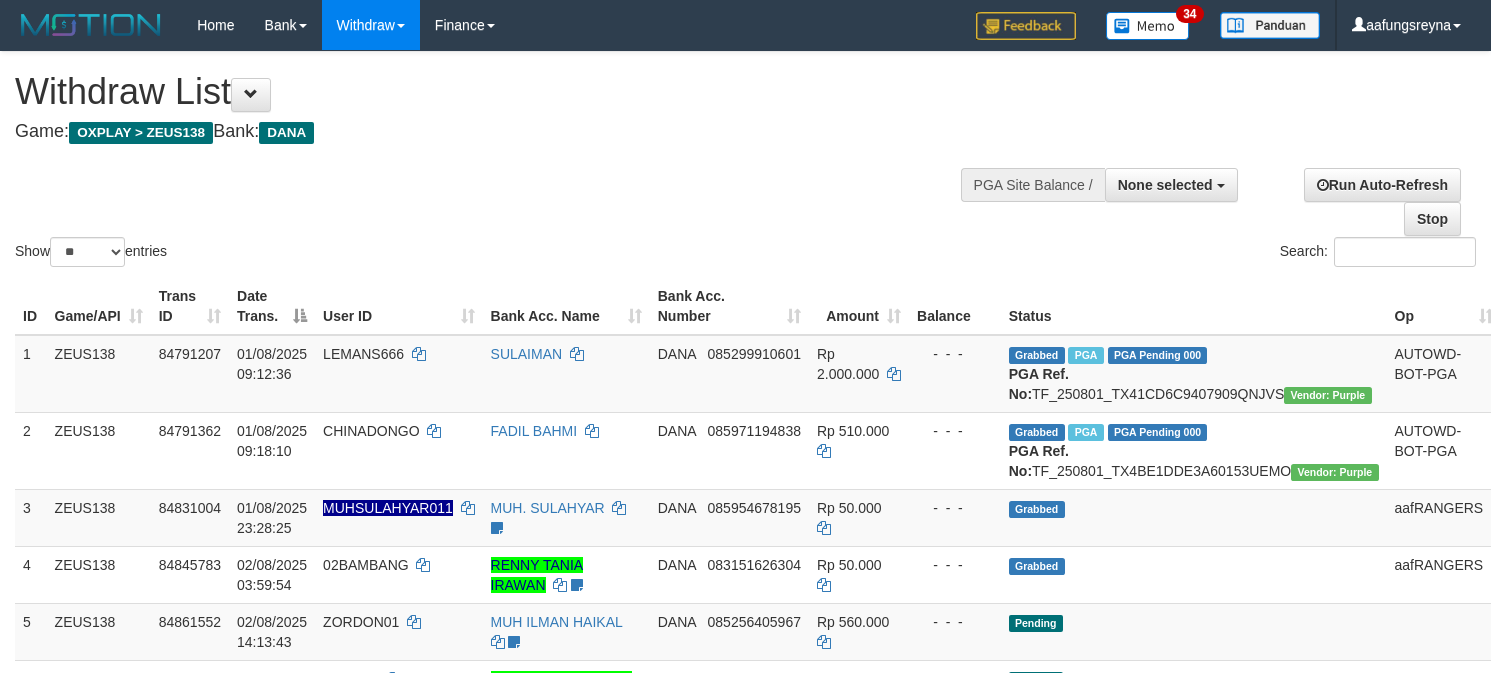 select 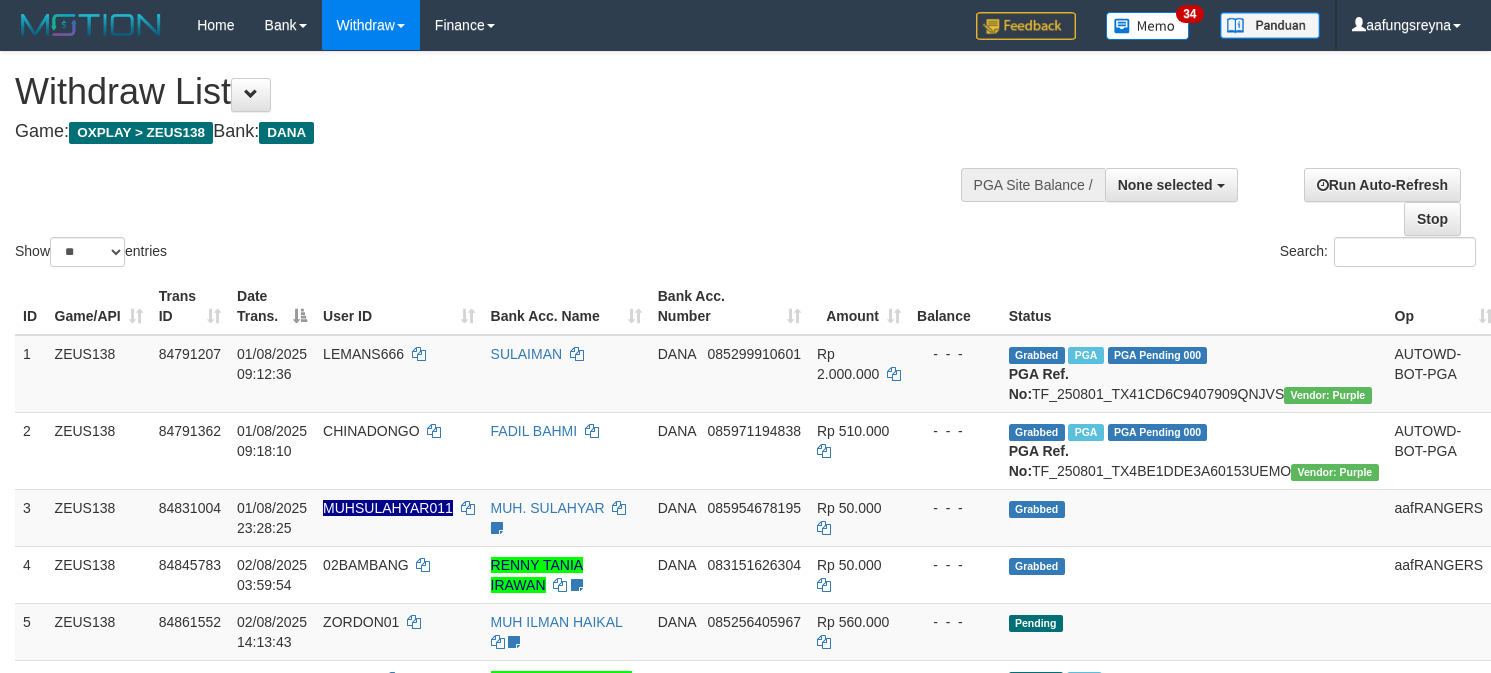 select 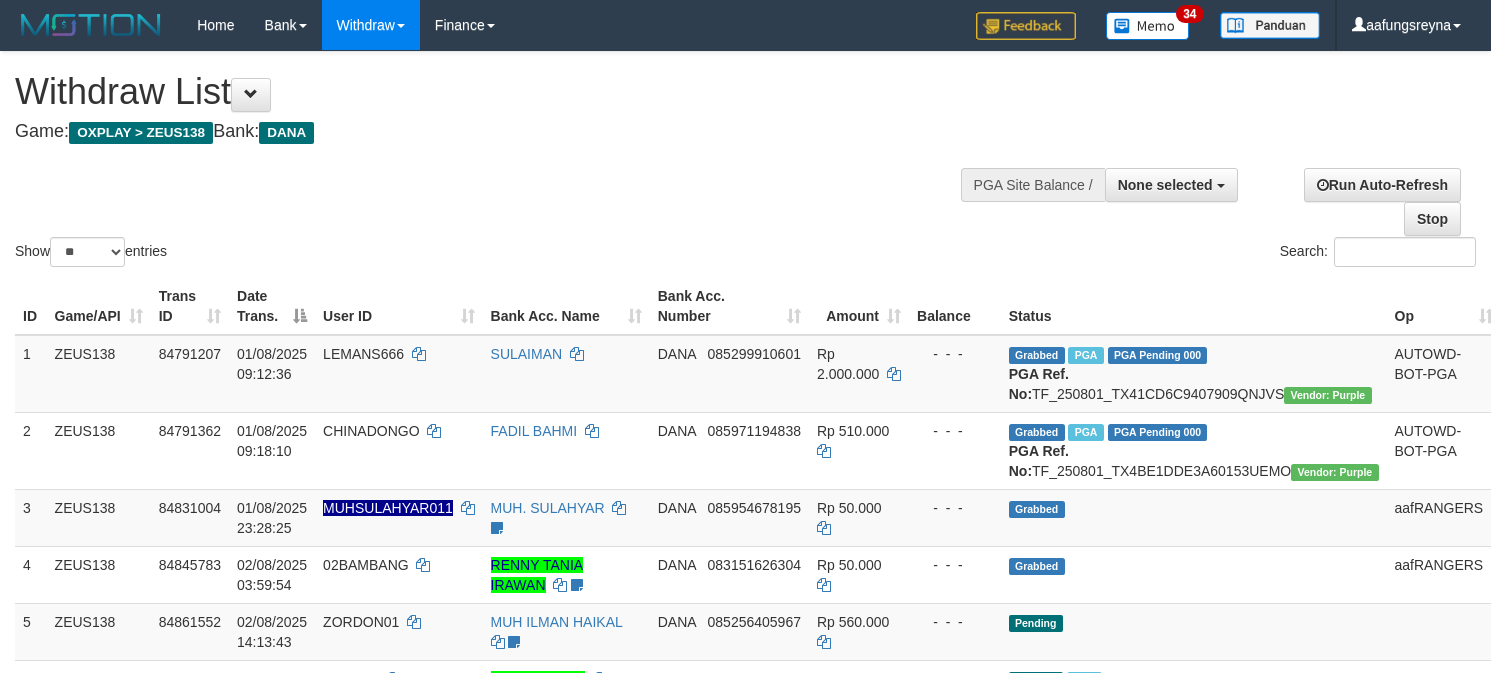 select 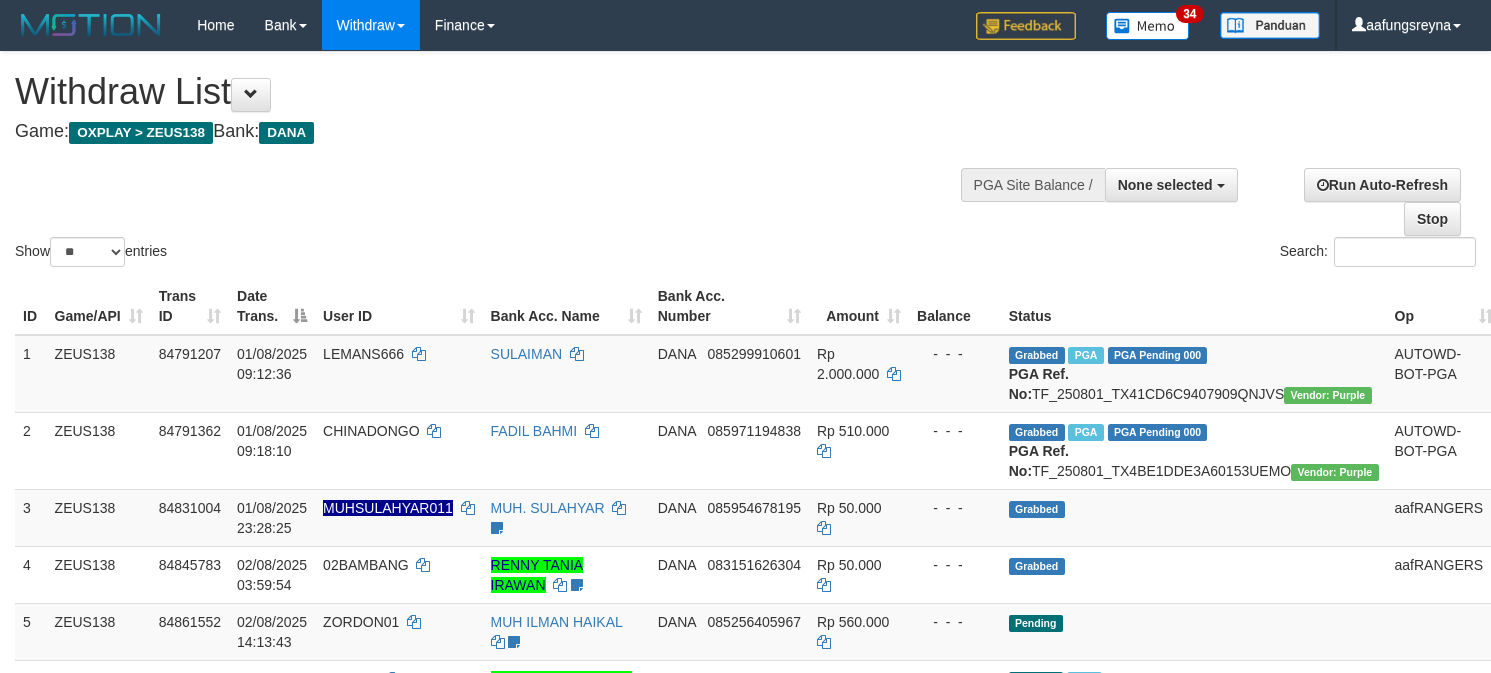 select 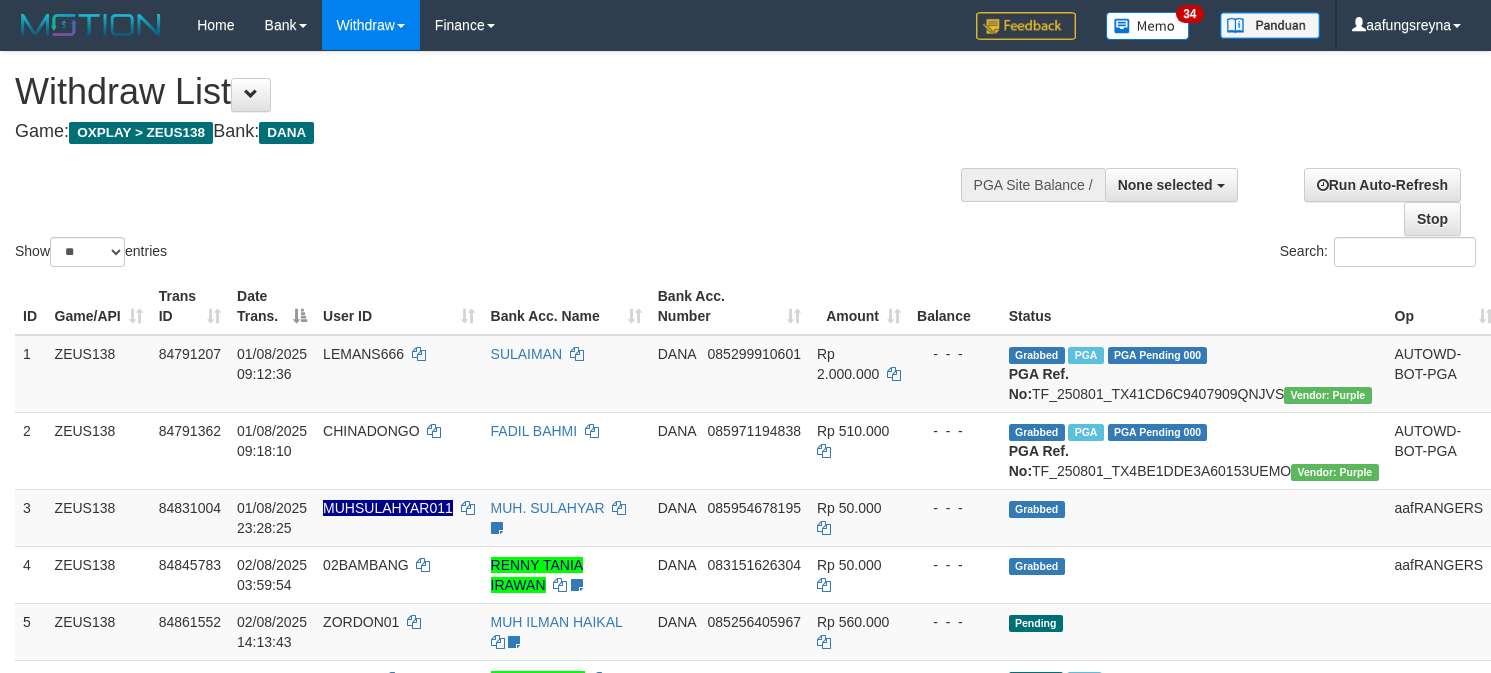 select 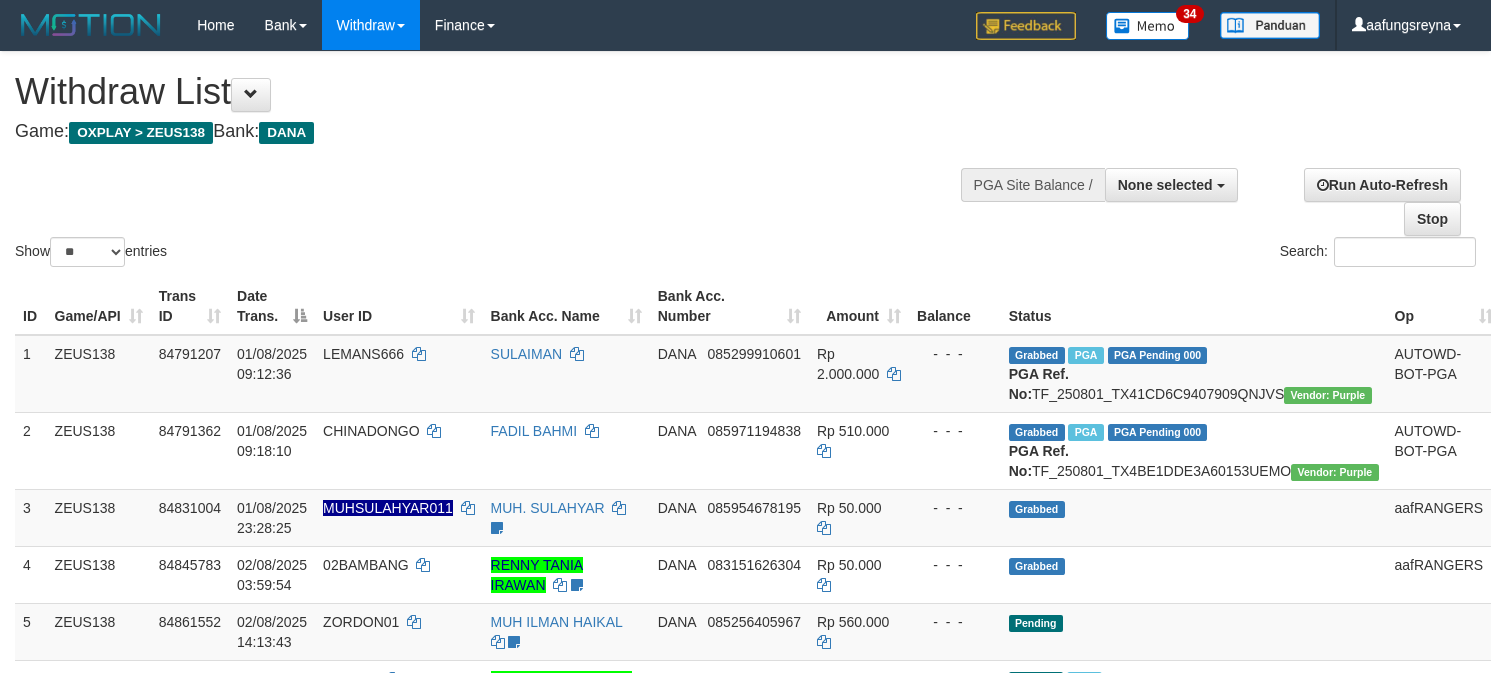 select 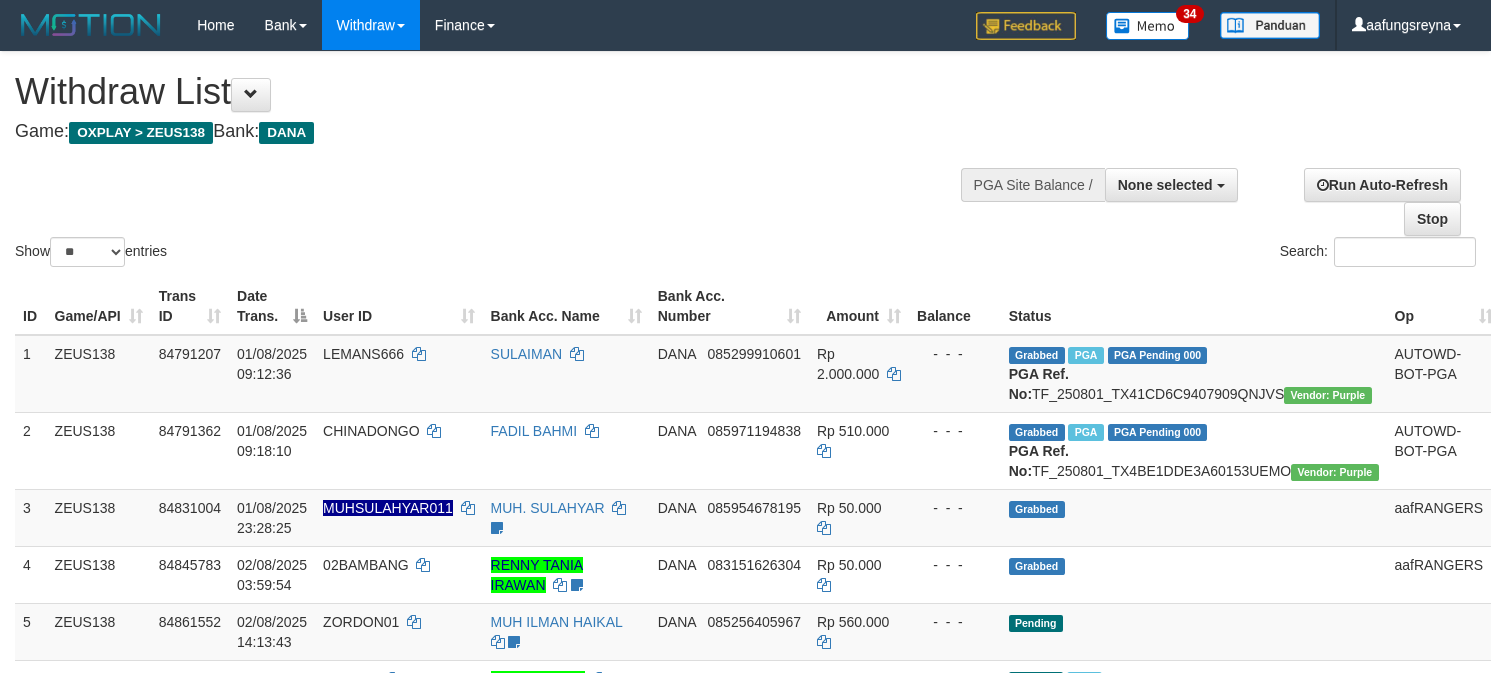 select 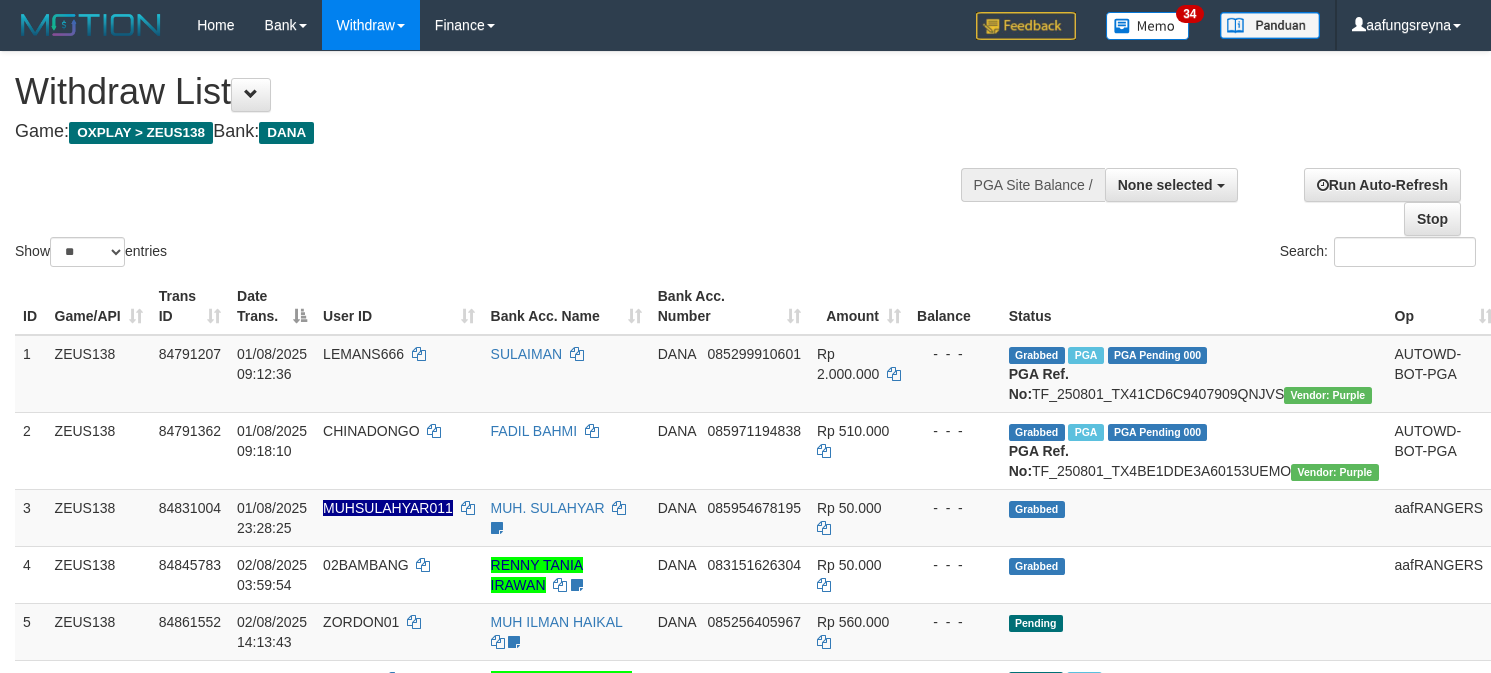 select 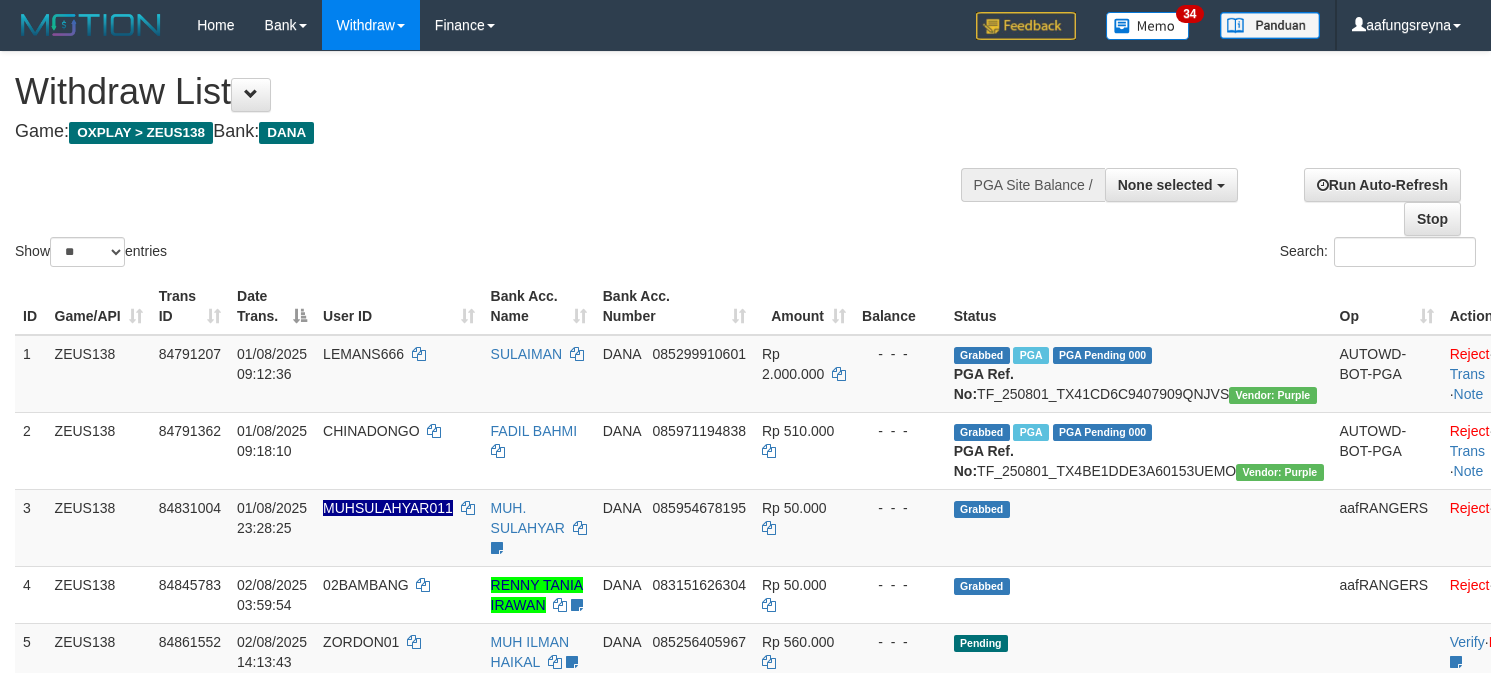 select 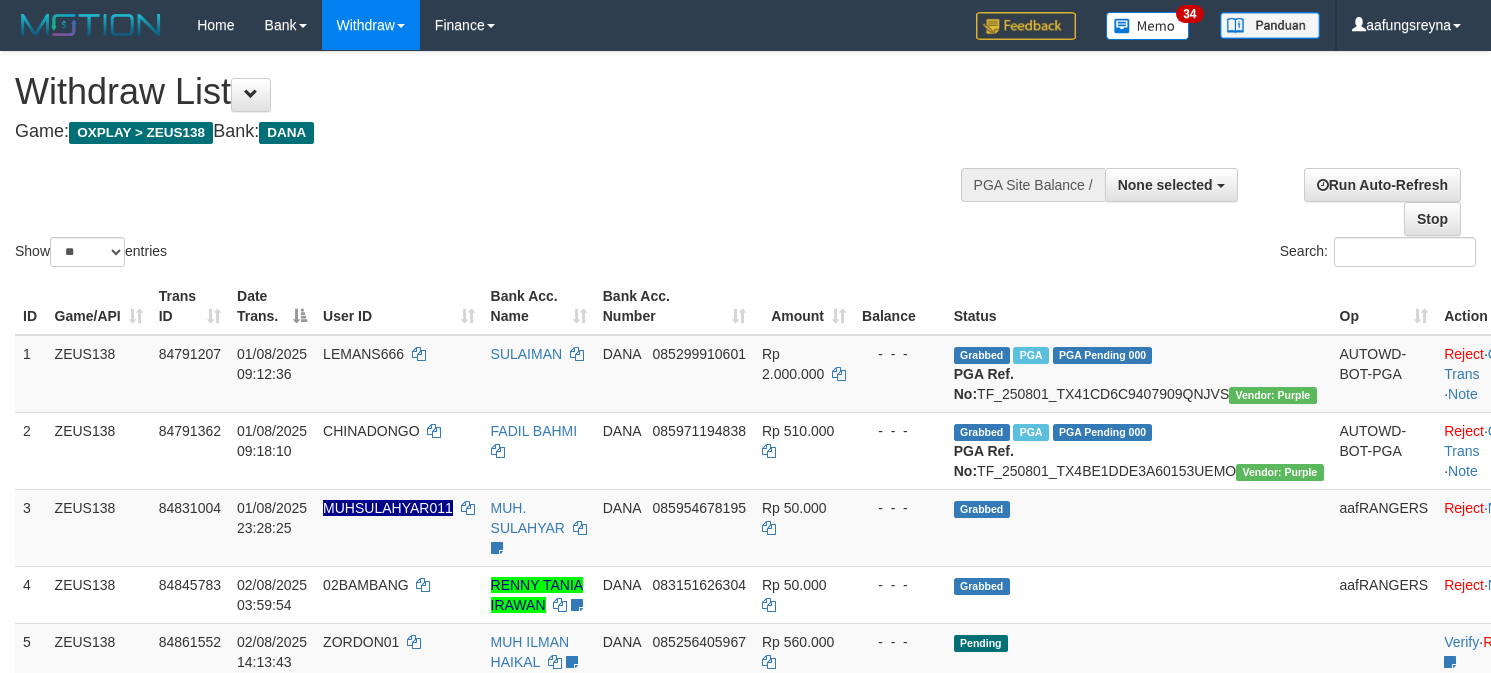 select 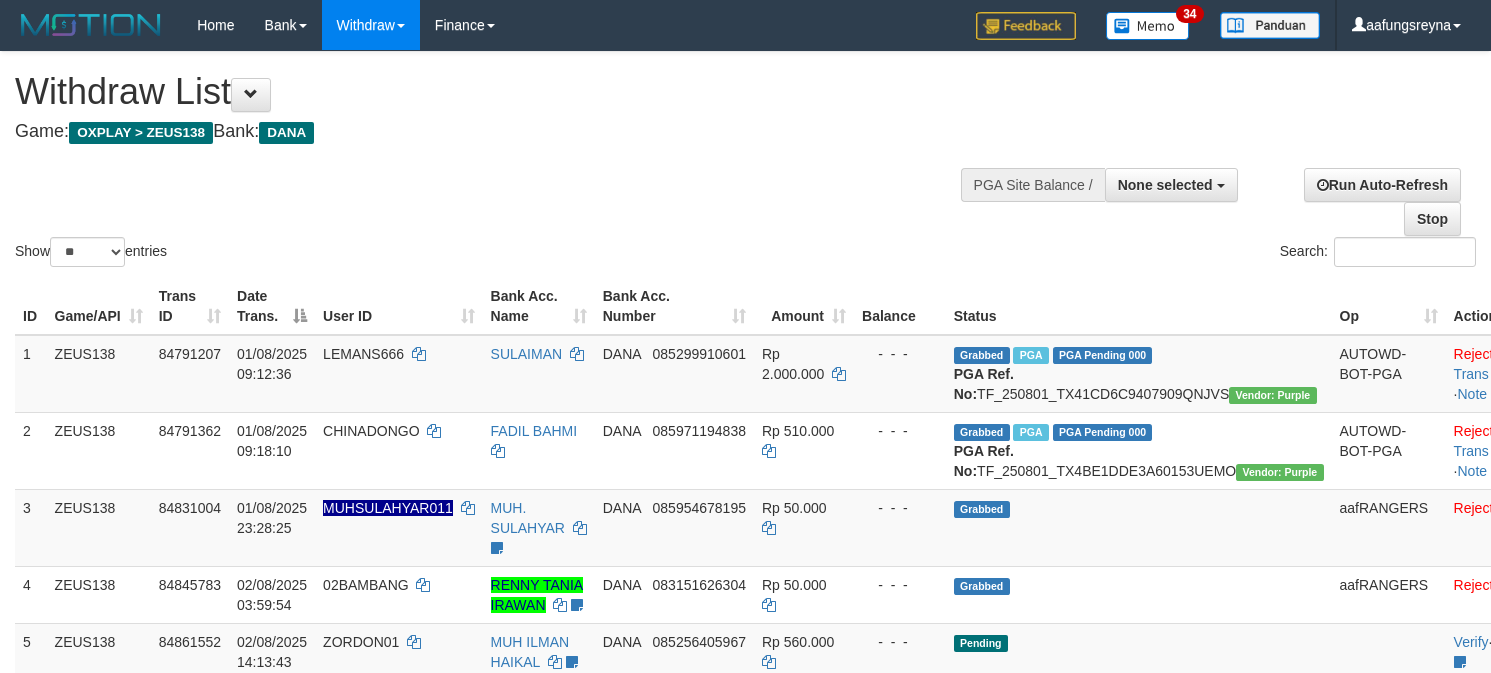 select 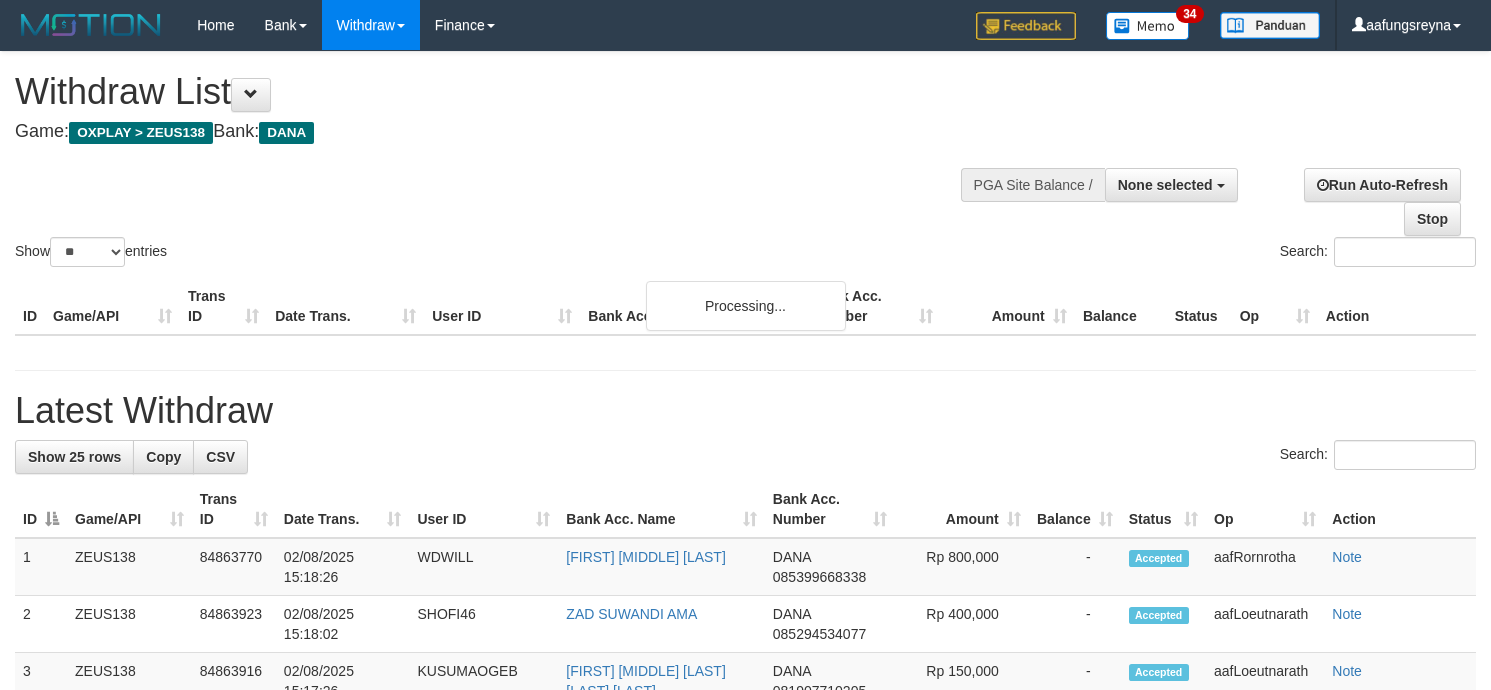 select 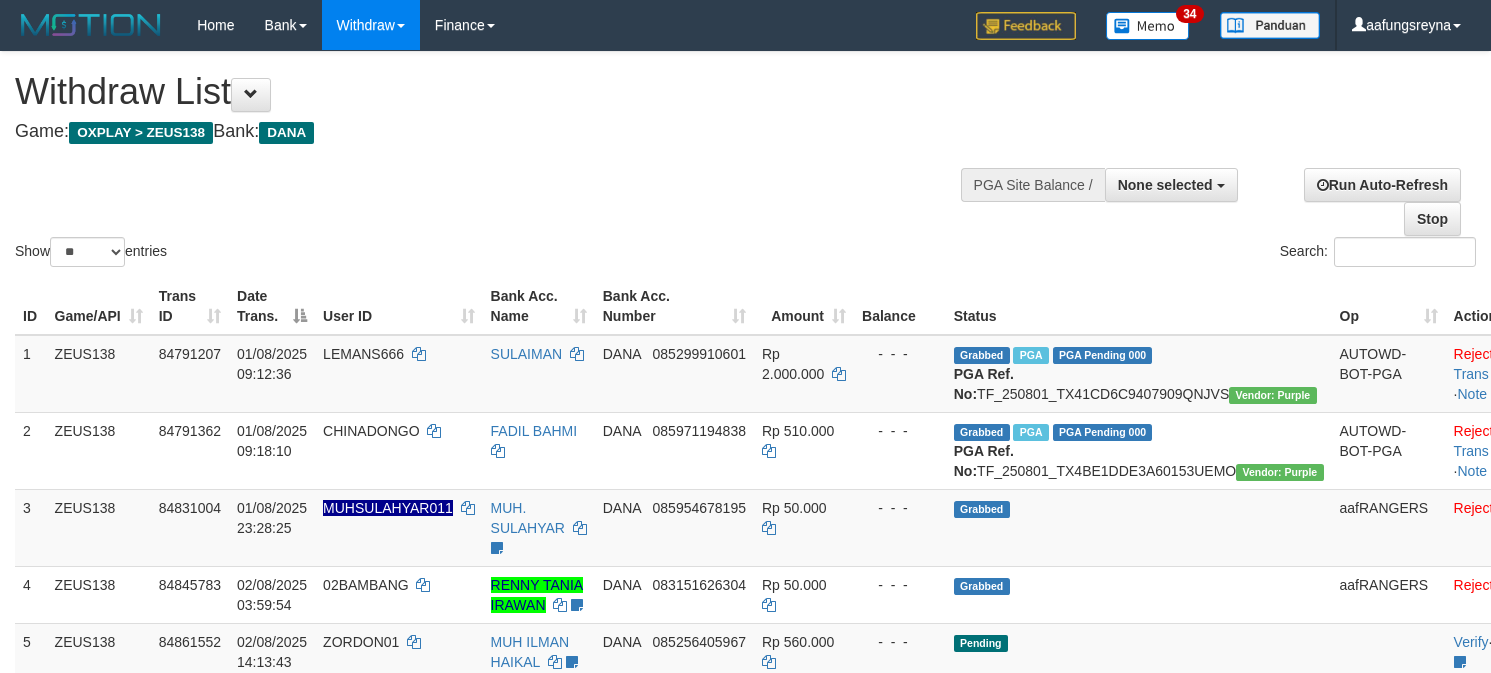 select 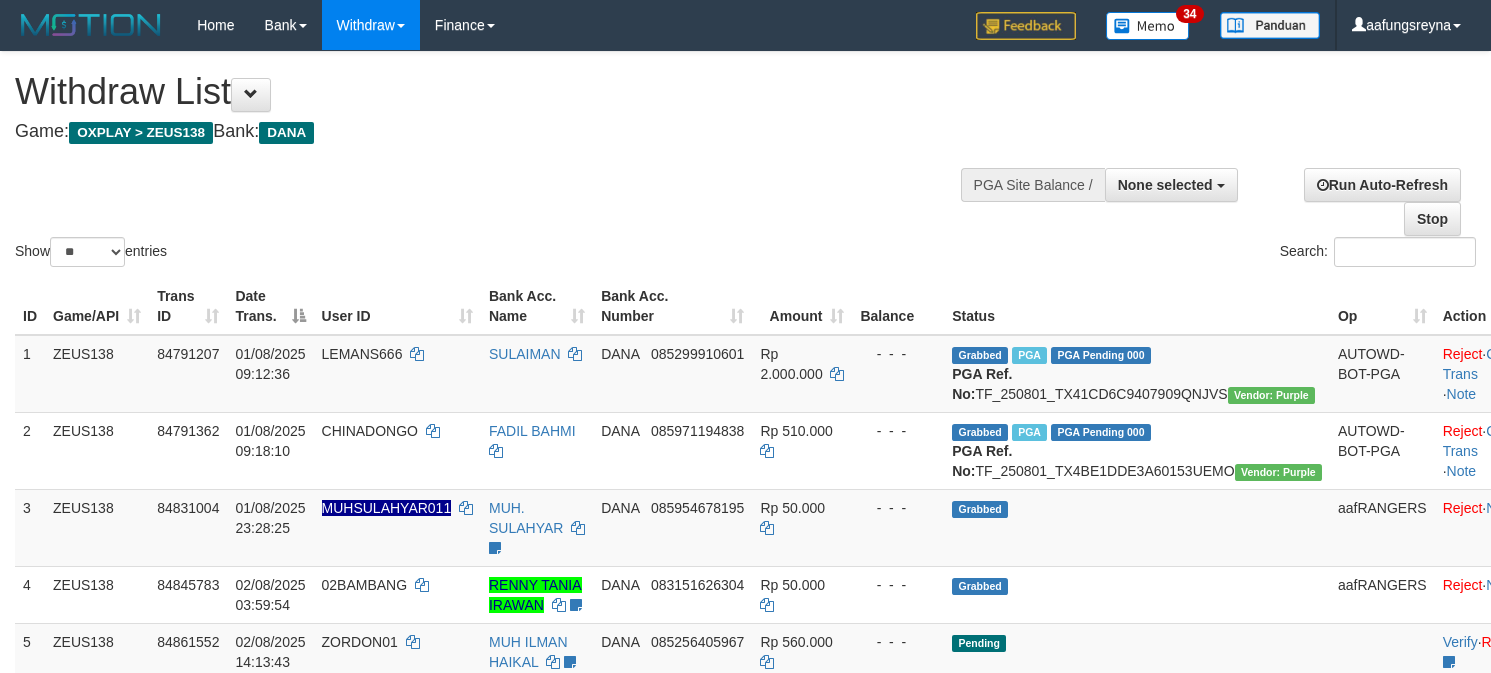 select 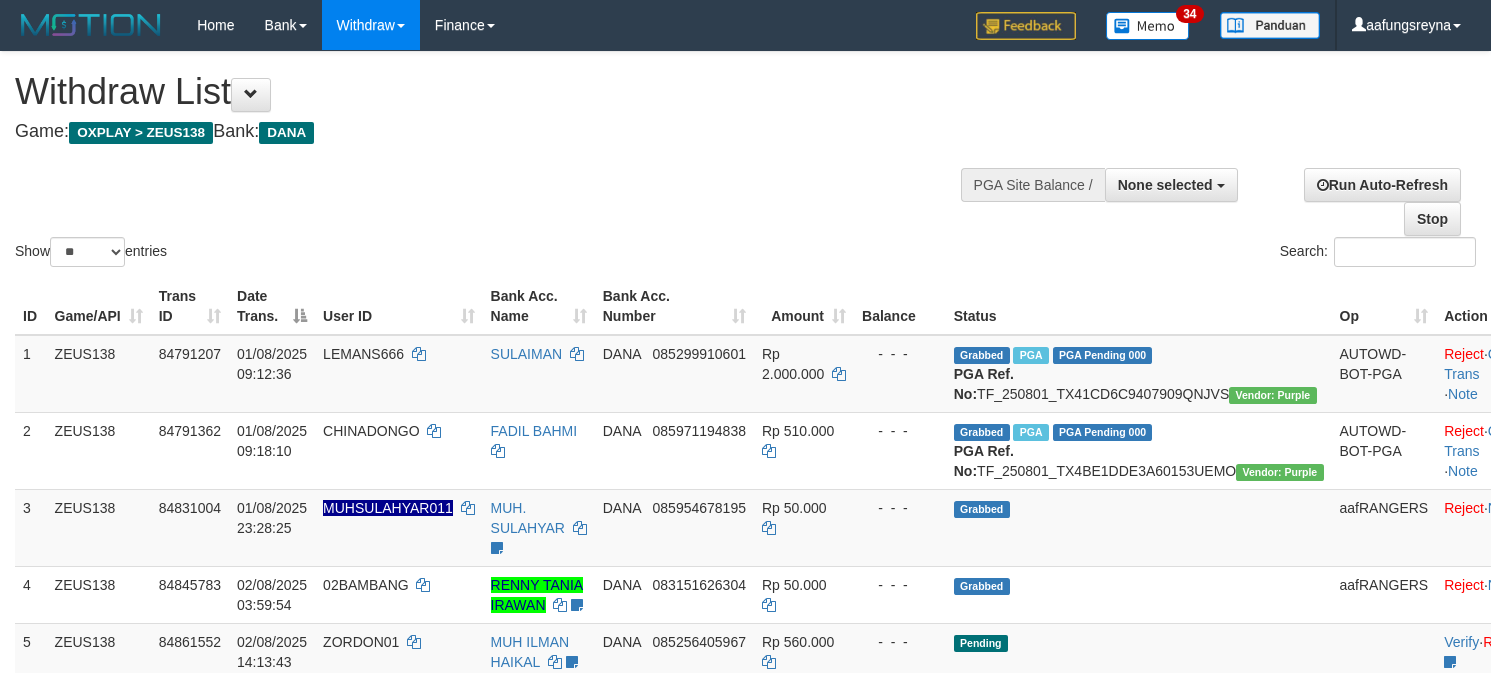 select 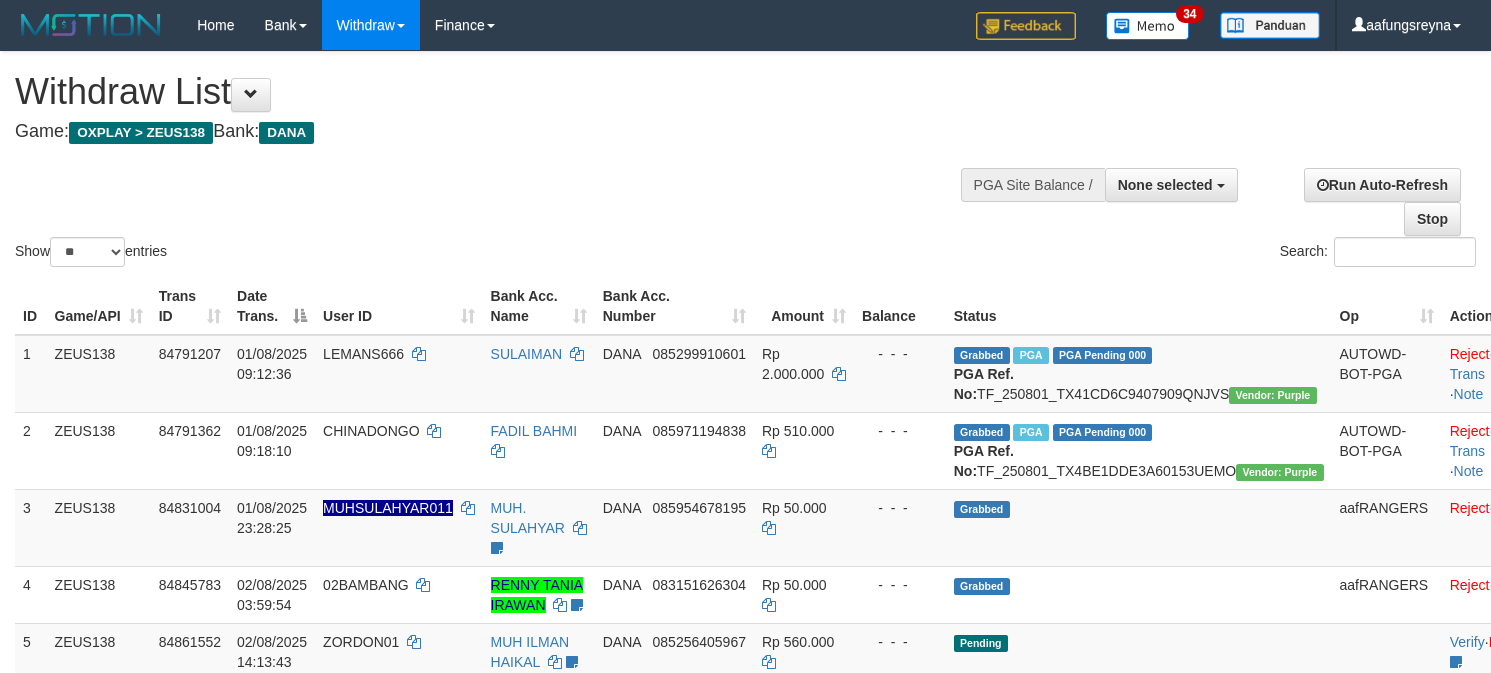 select 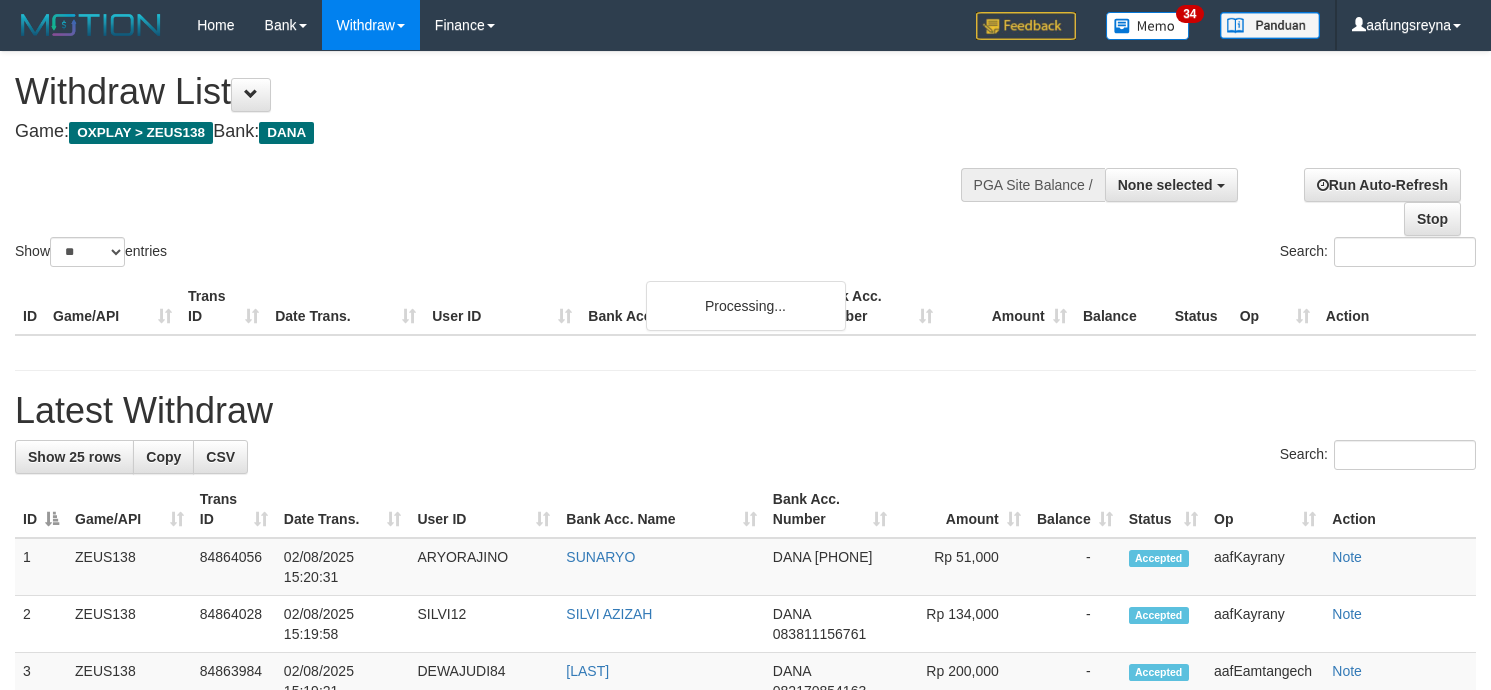 select 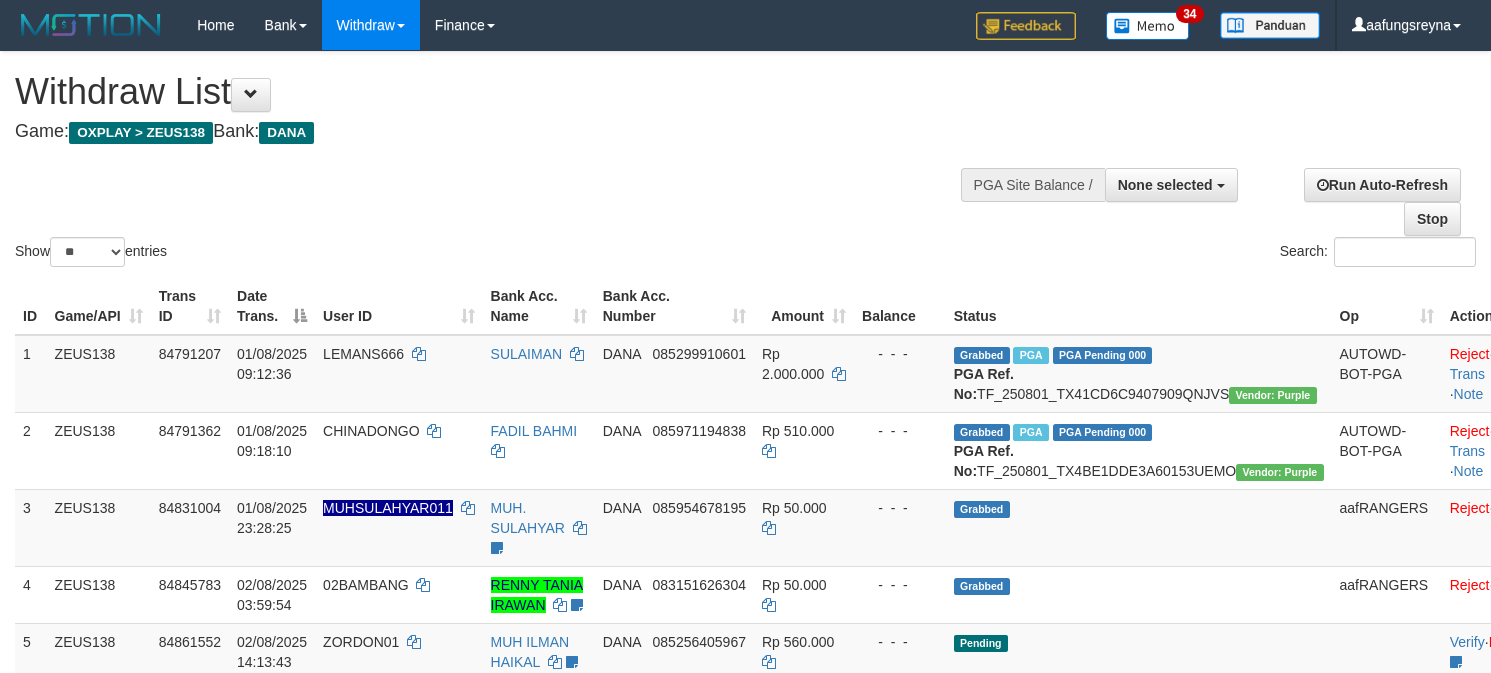 select 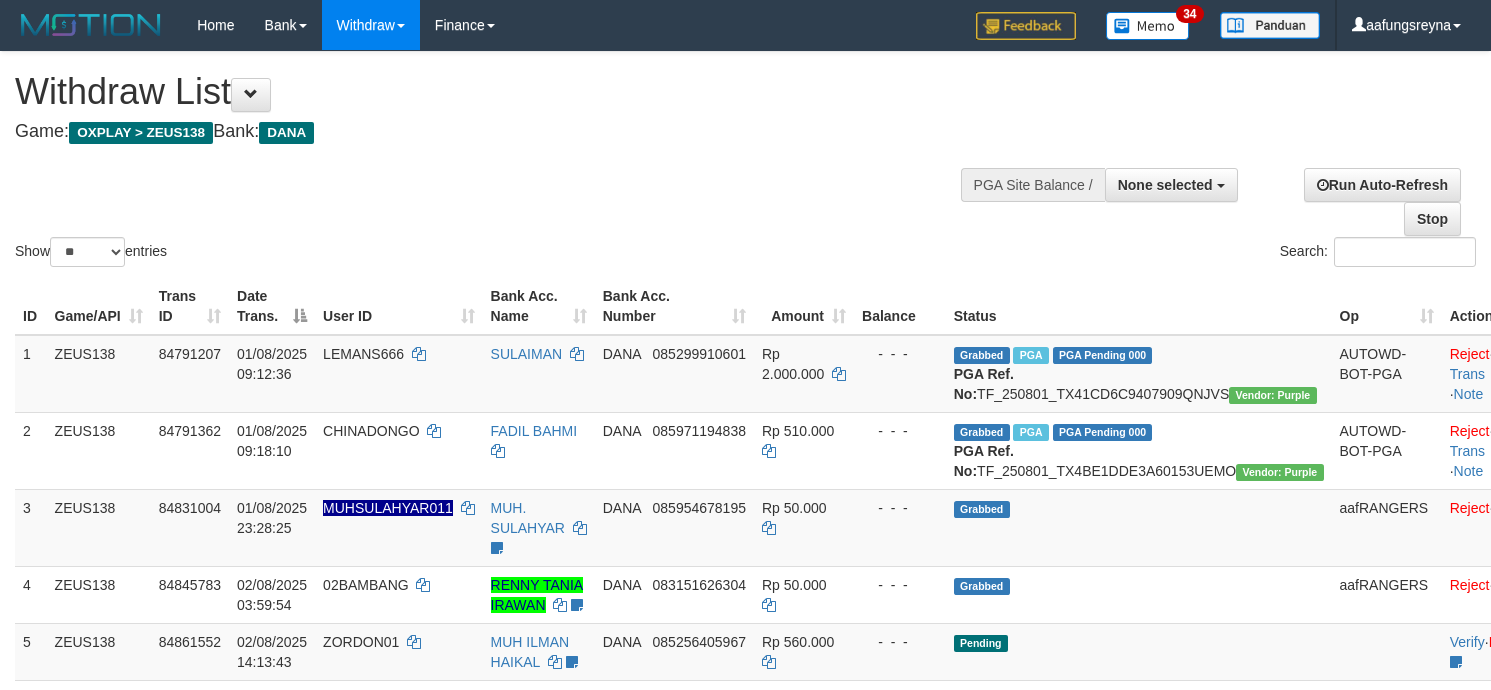 select 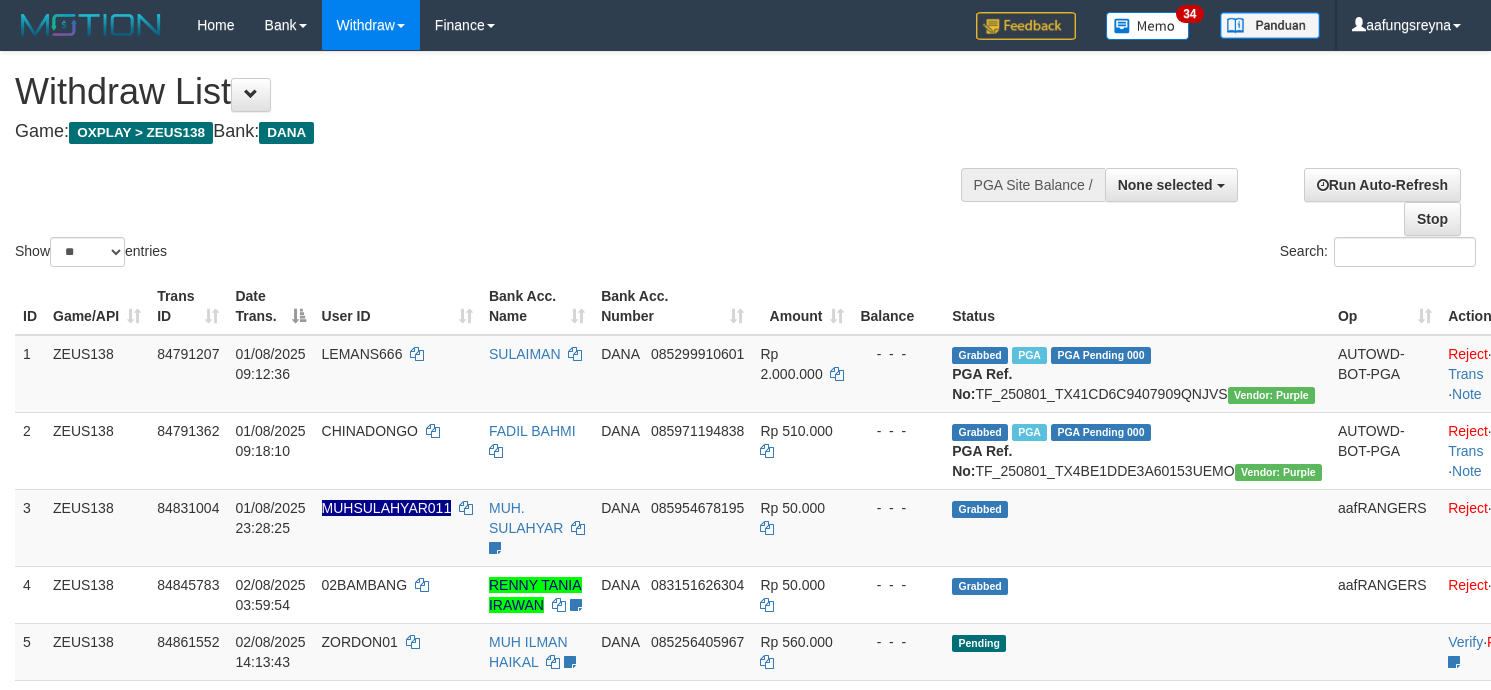 select 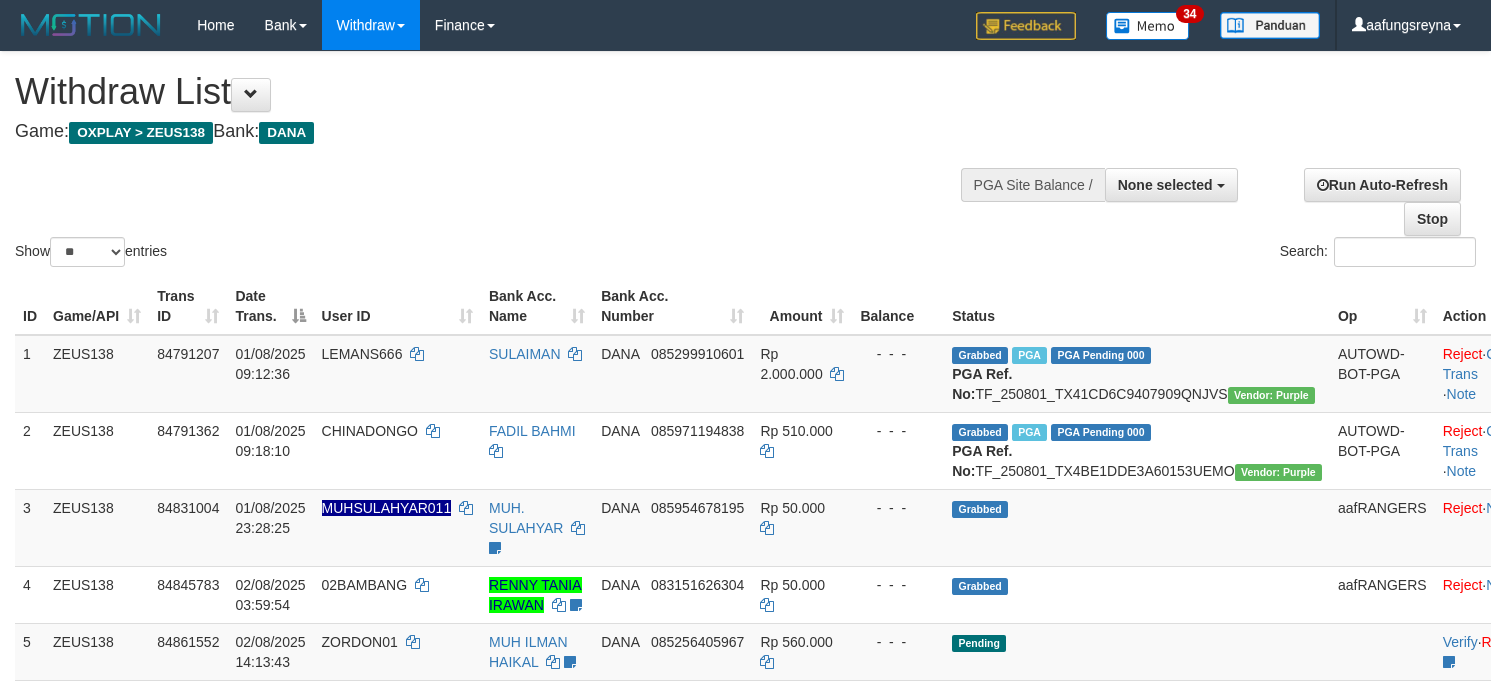 select 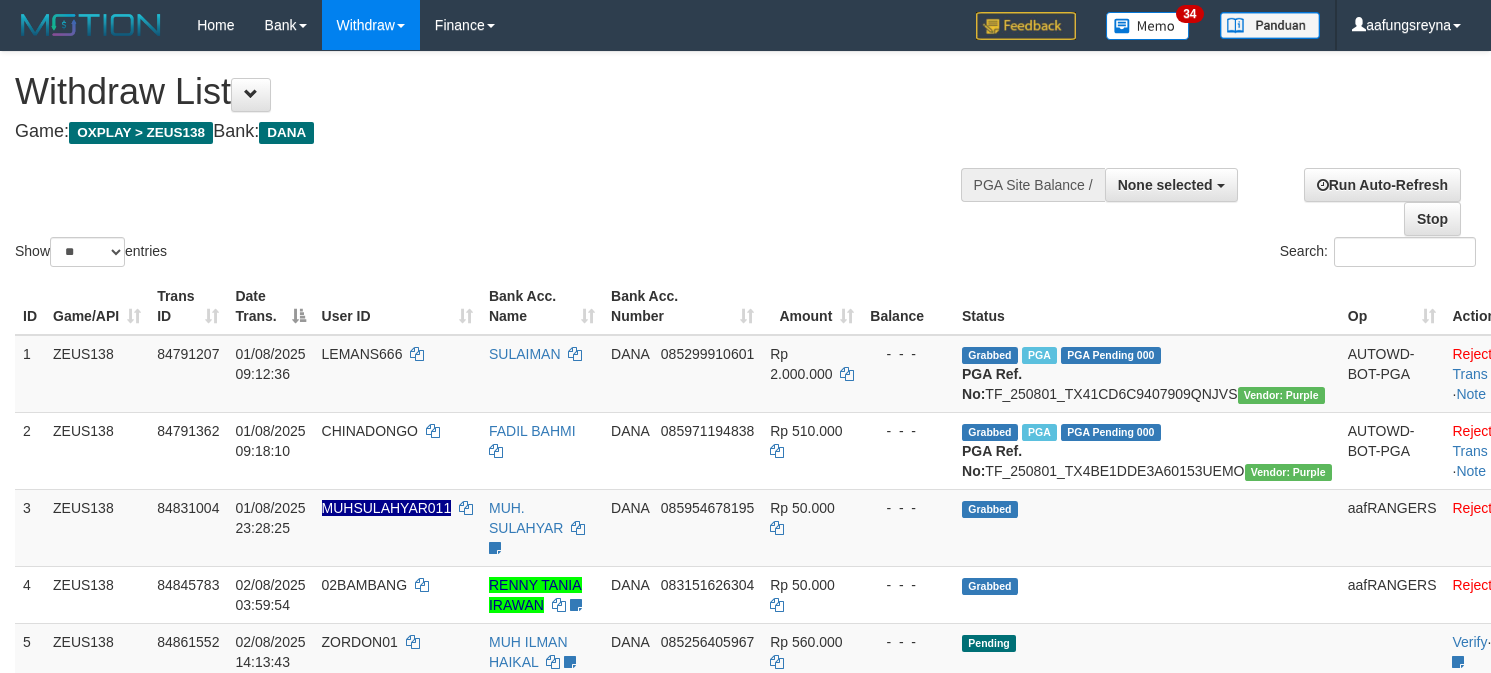 select 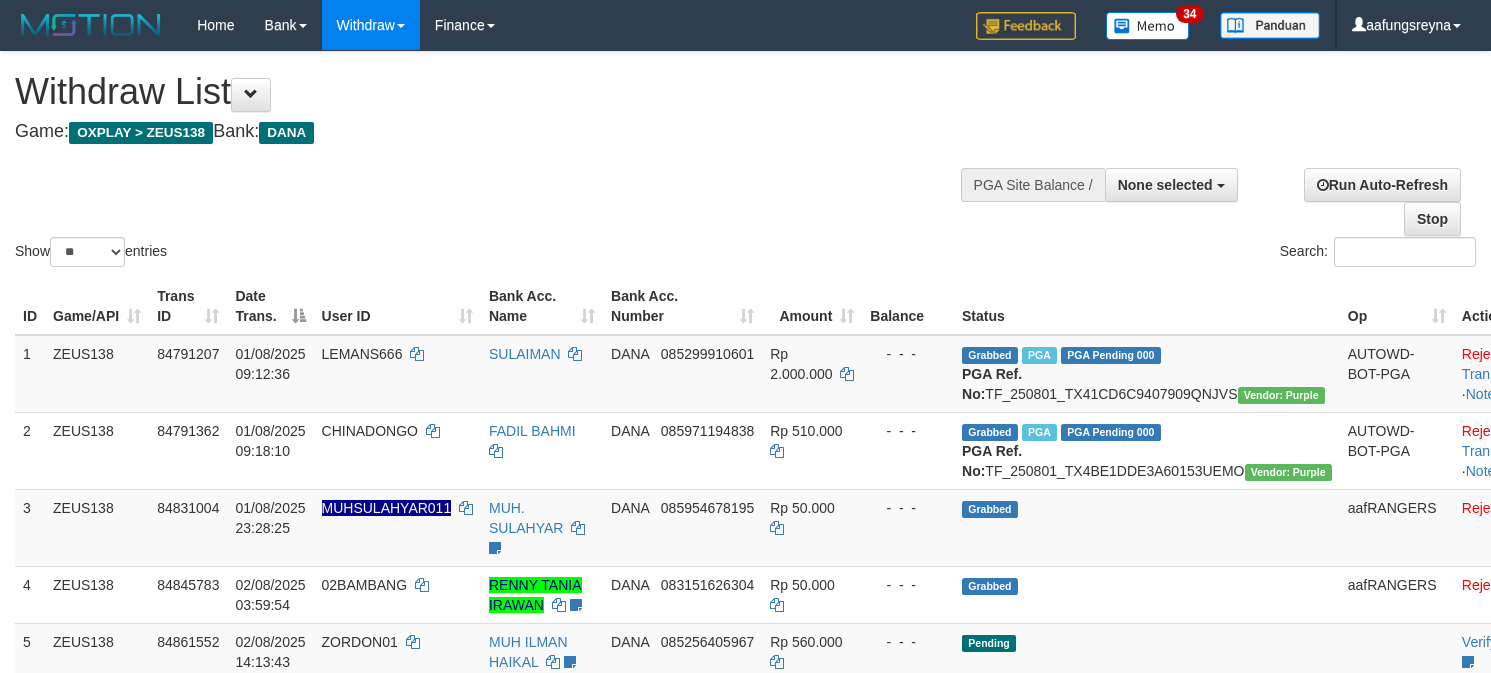 select 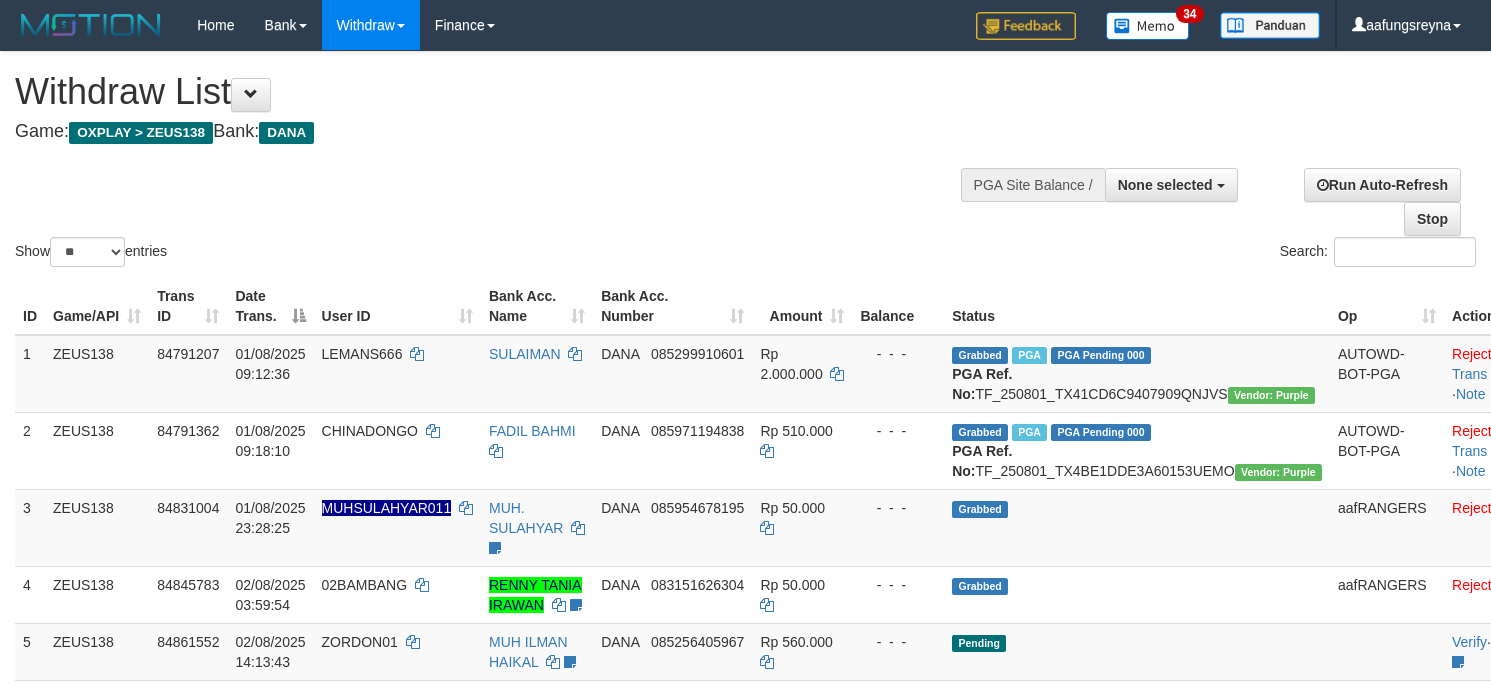 select 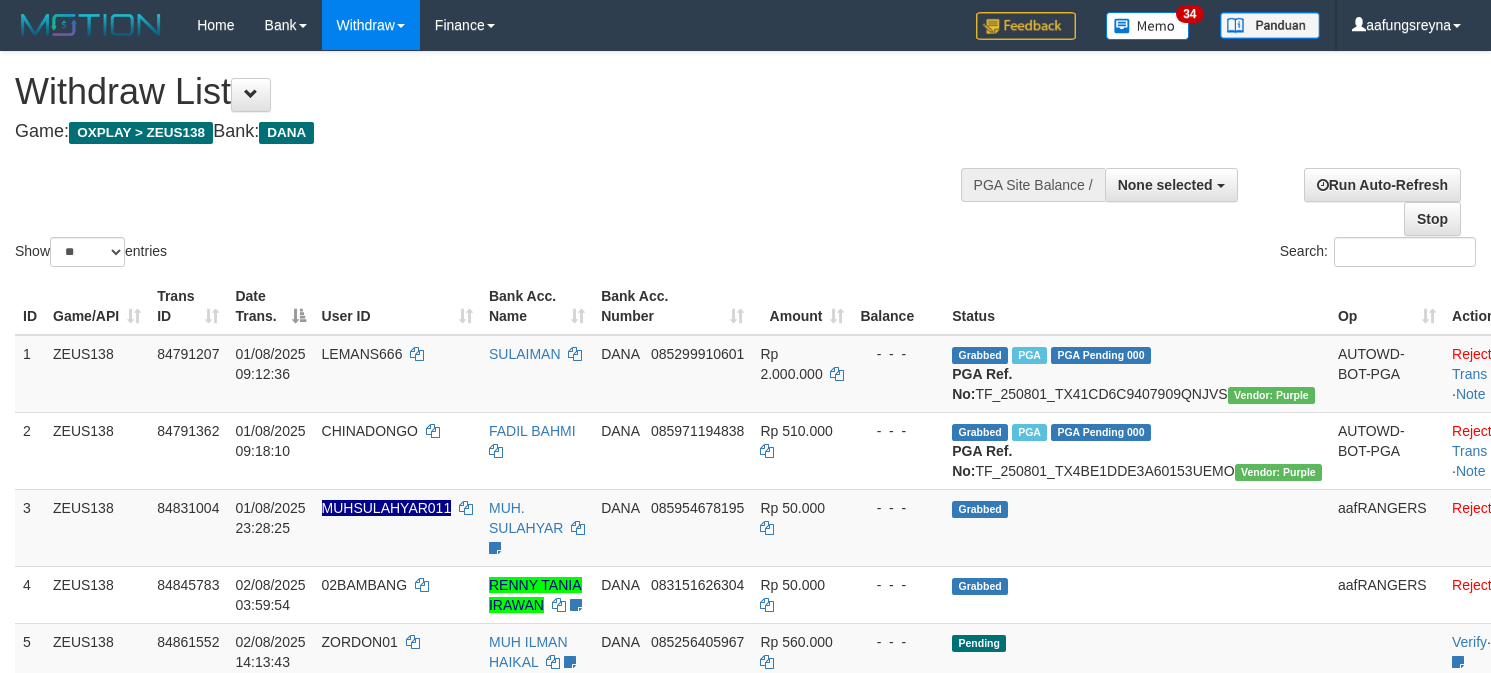 select 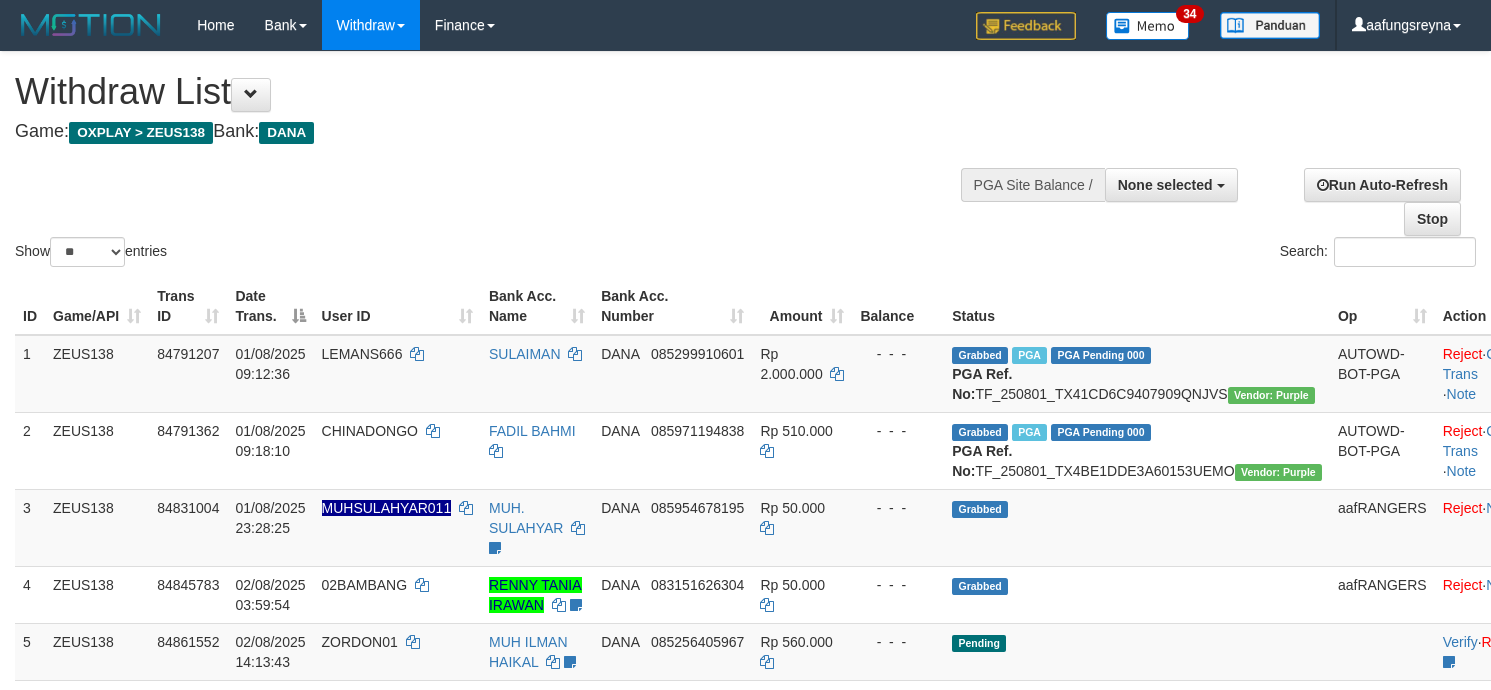 select 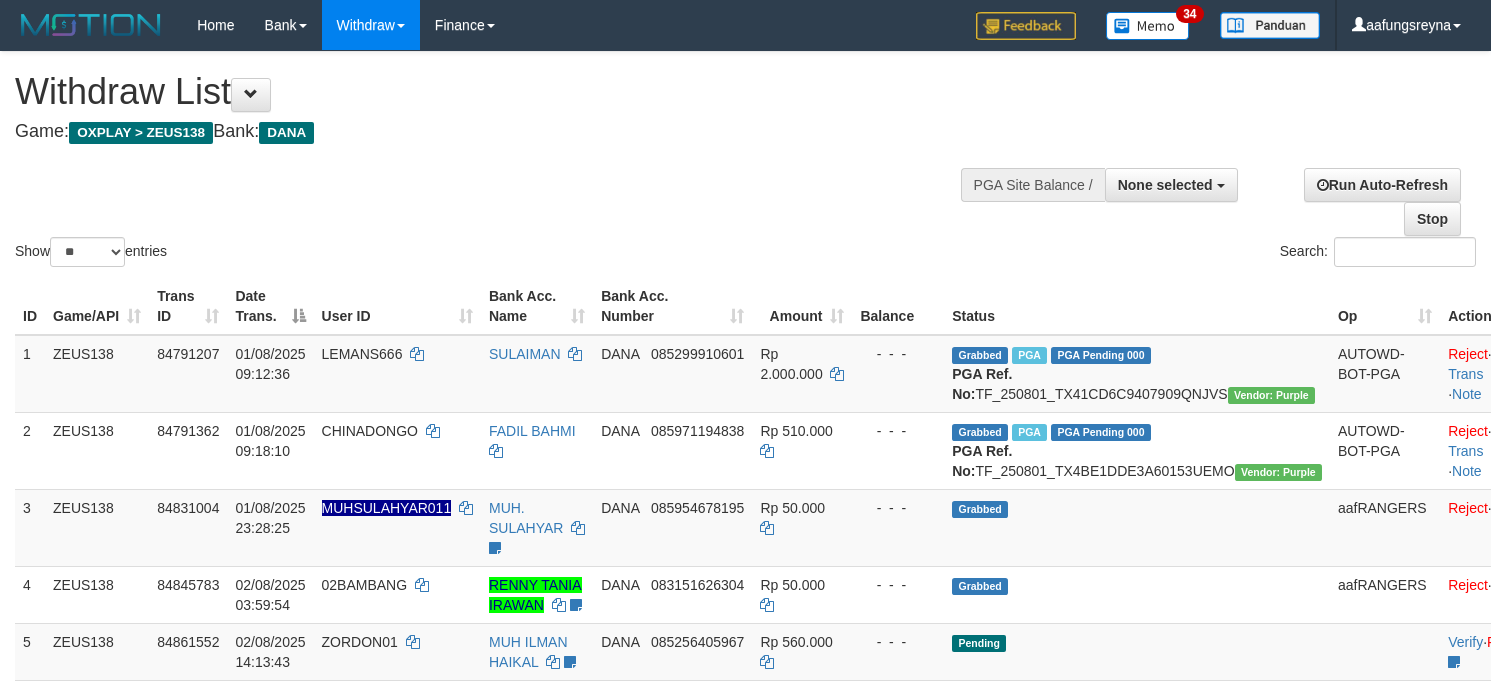 select 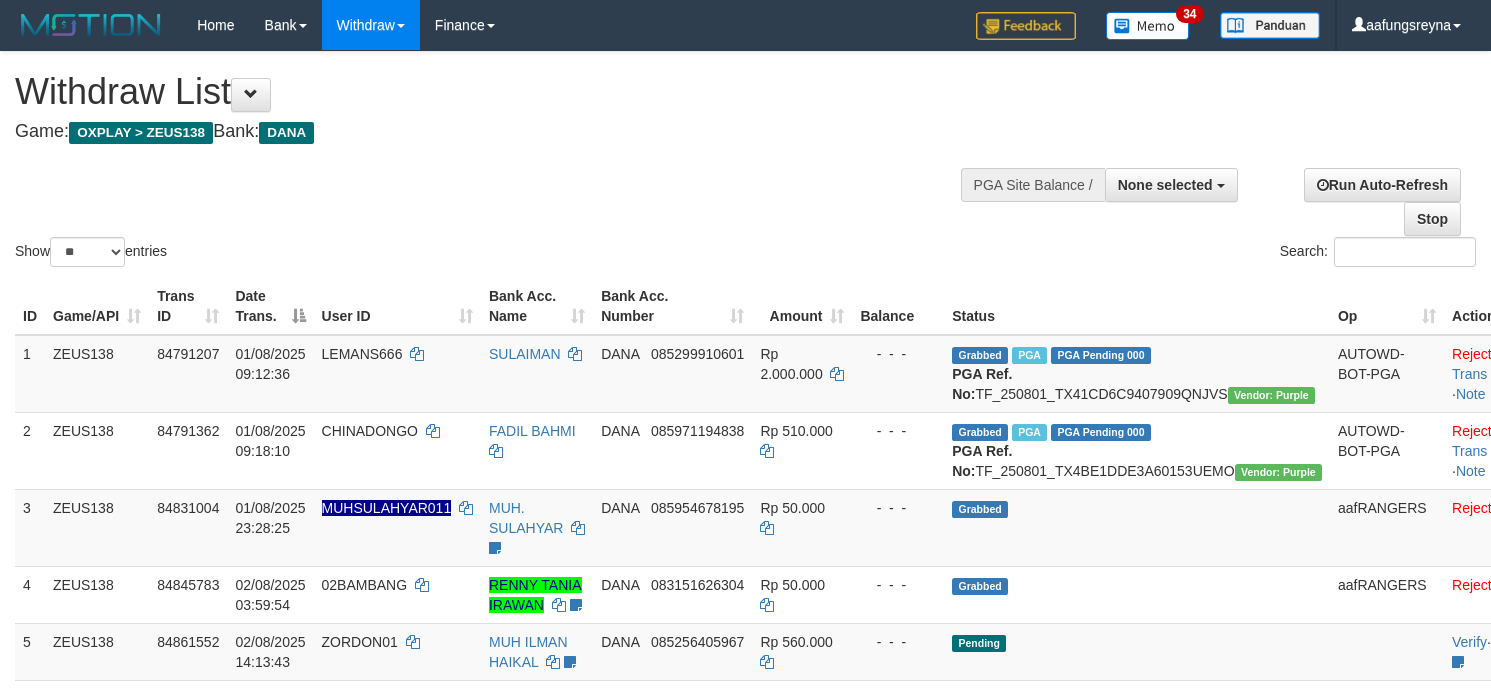 select 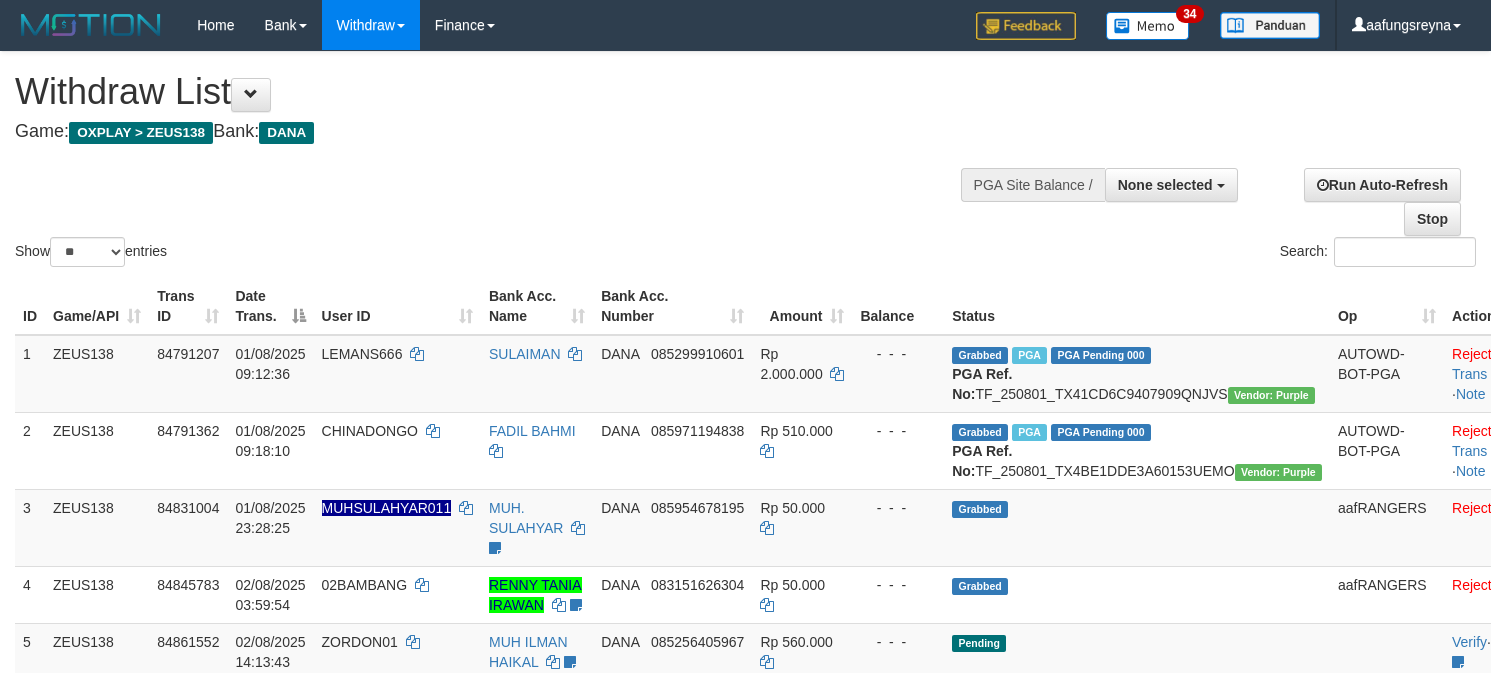 select 